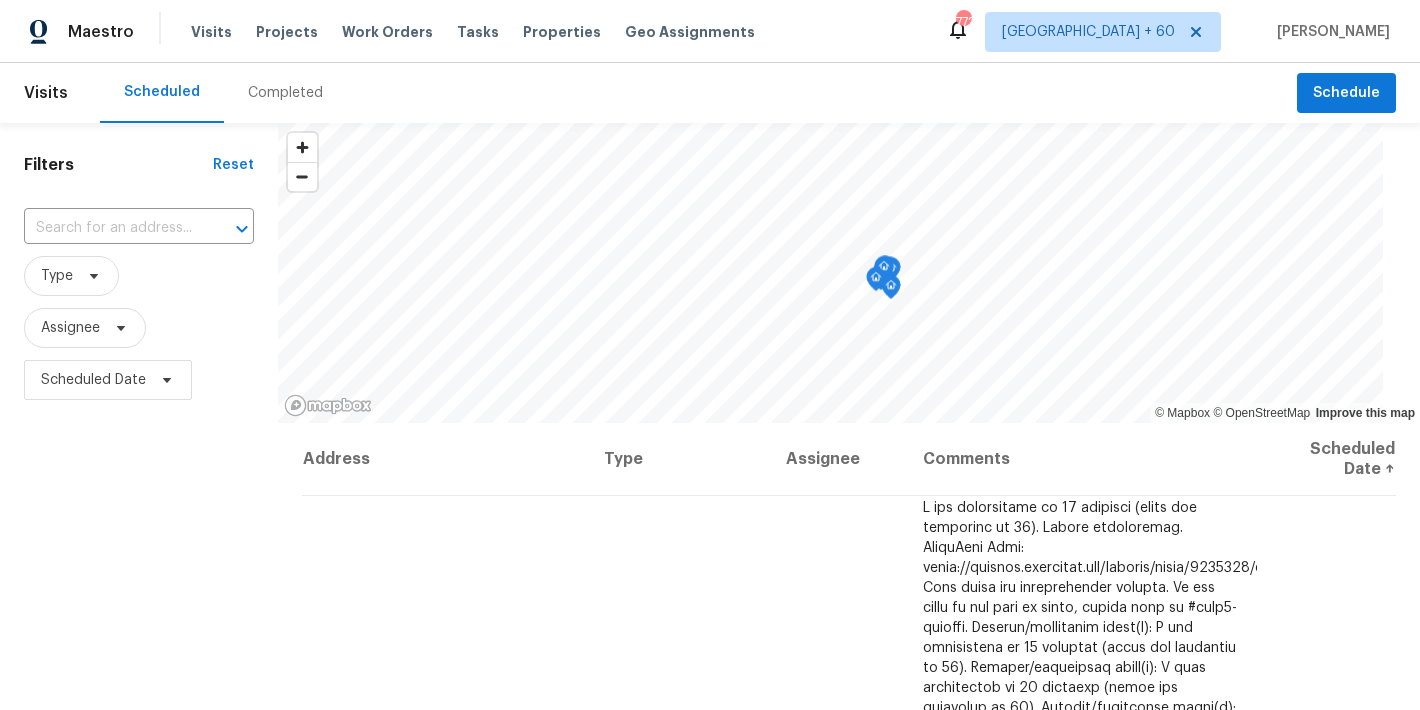 scroll, scrollTop: 0, scrollLeft: 0, axis: both 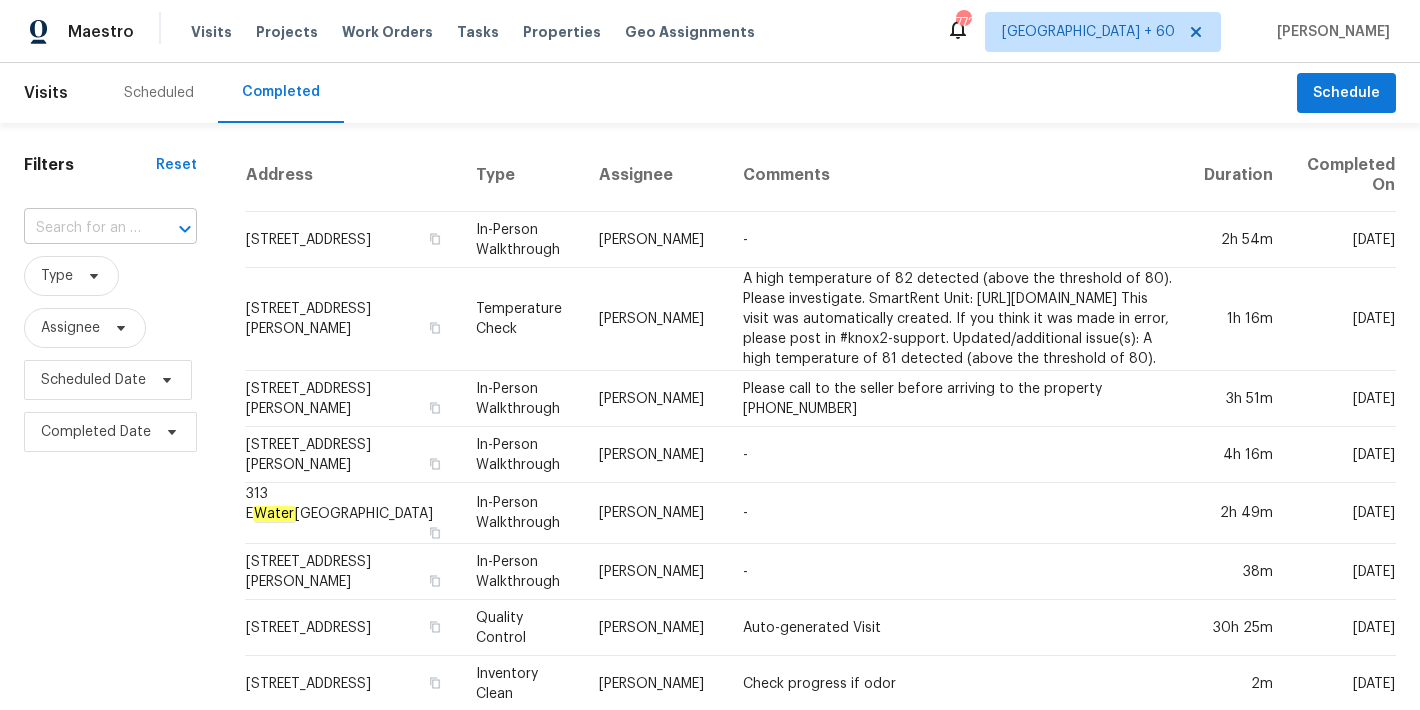 click at bounding box center [82, 228] 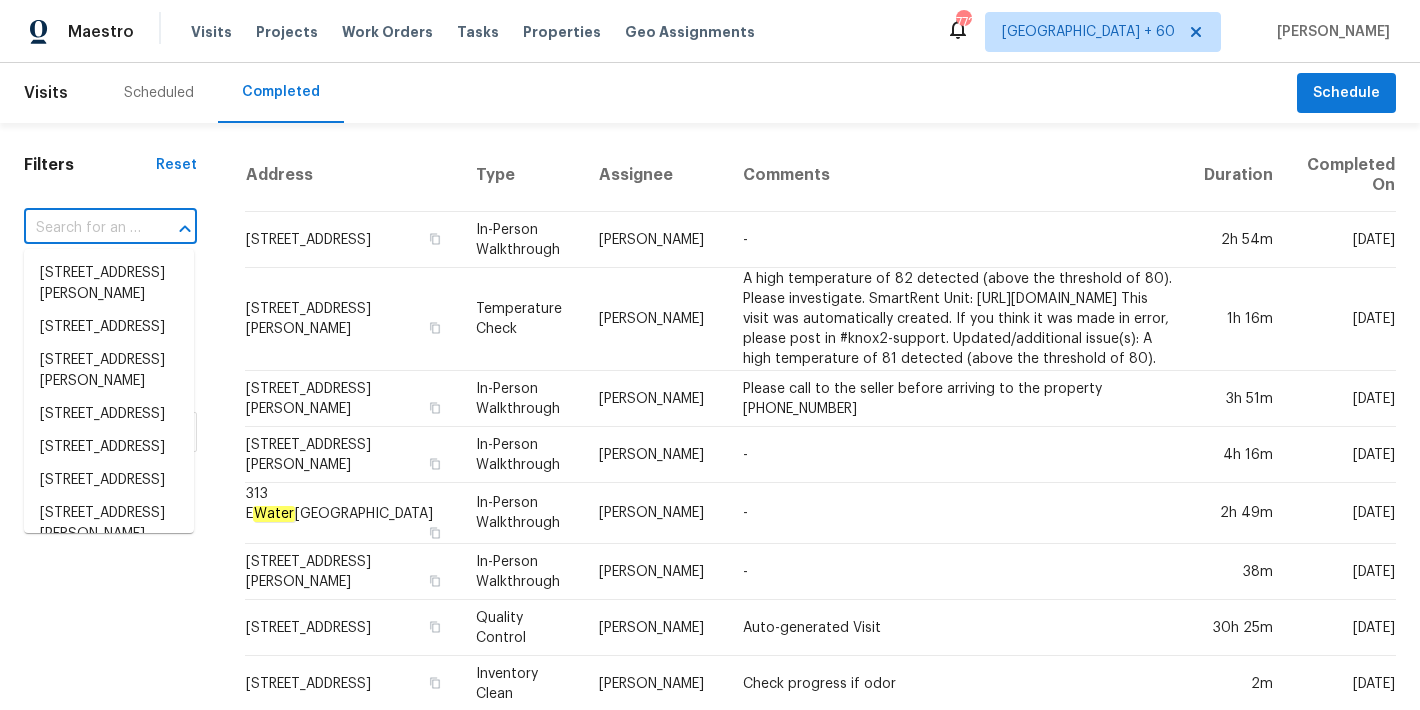 paste on "[STREET_ADDRESS]" 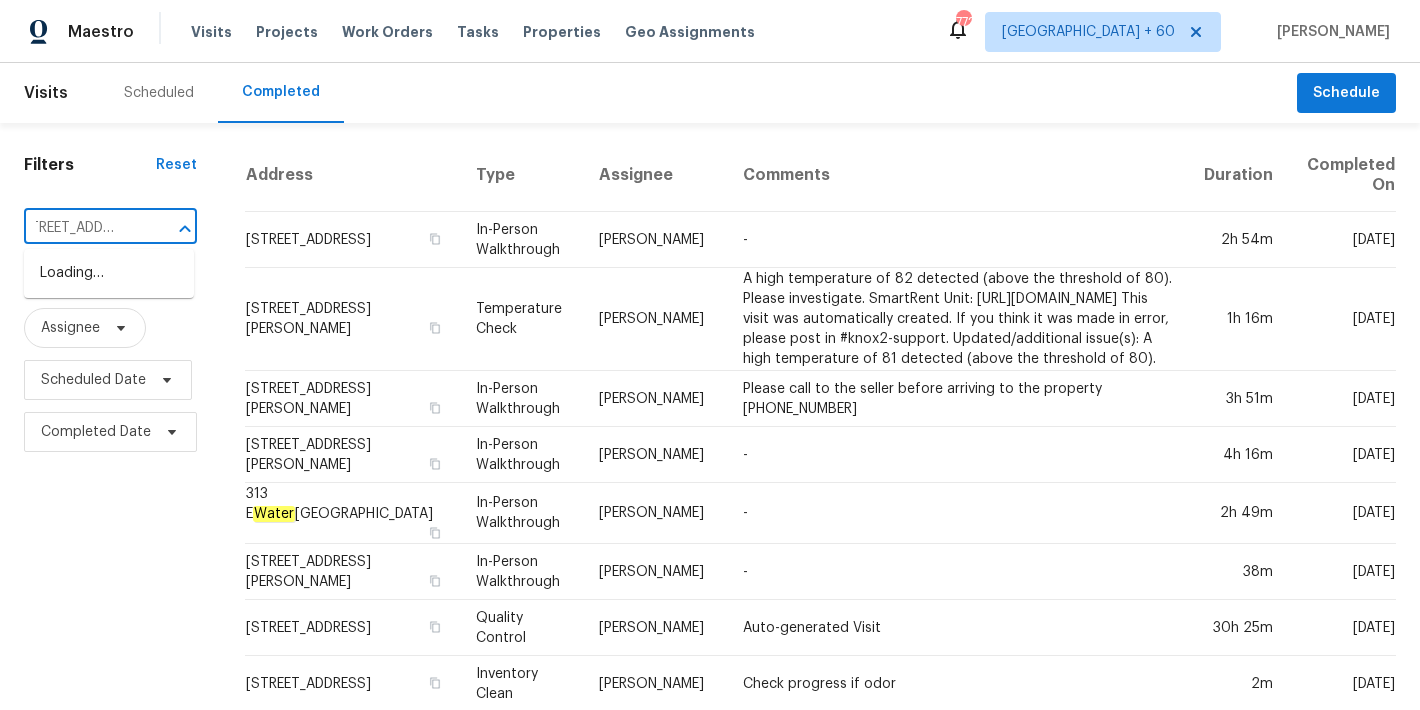 scroll, scrollTop: 0, scrollLeft: 83, axis: horizontal 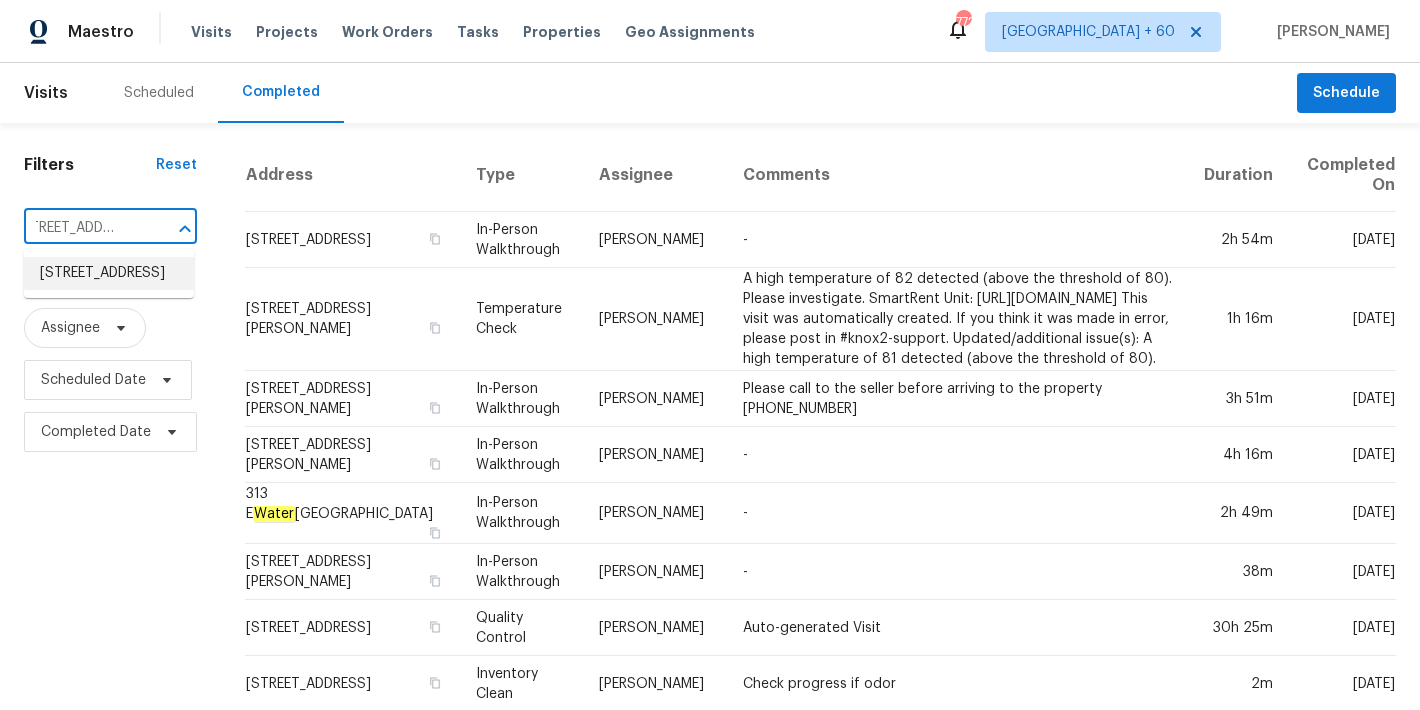 click on "[STREET_ADDRESS]" at bounding box center (109, 273) 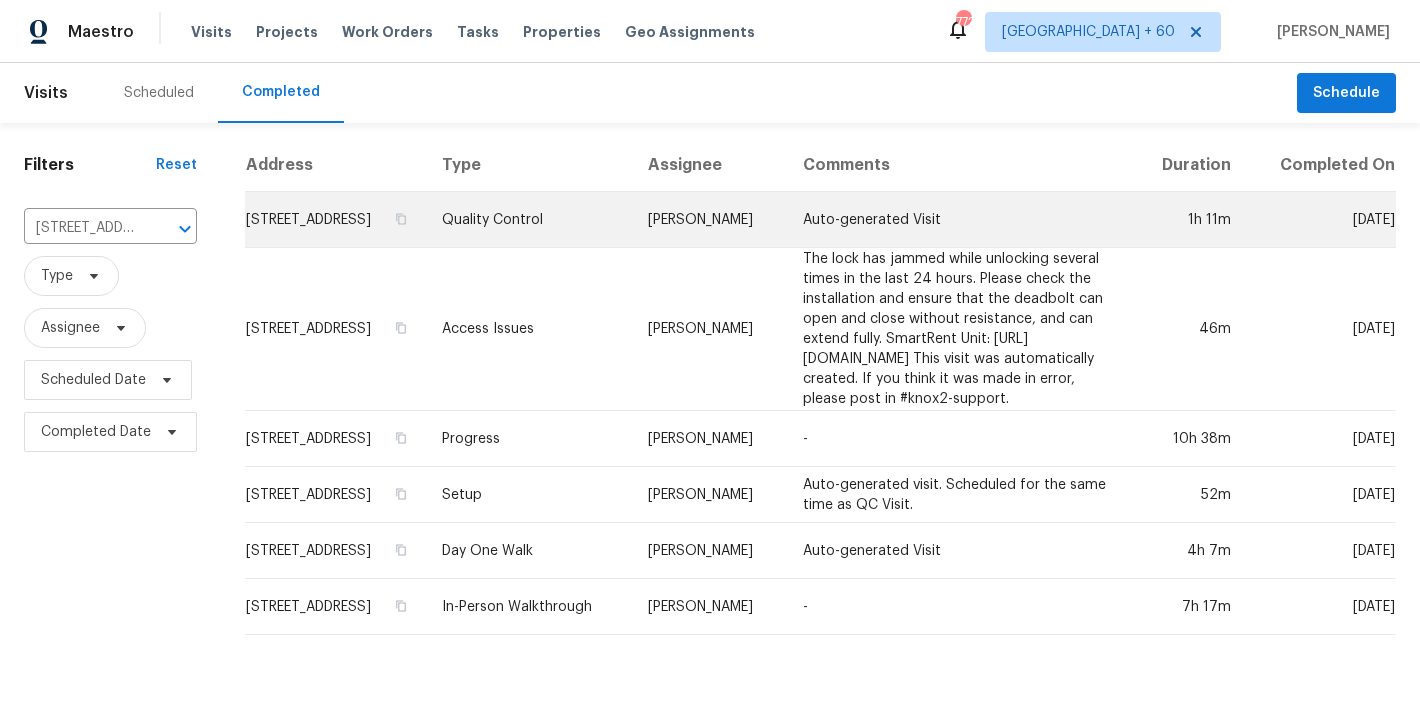 click on "[STREET_ADDRESS]" at bounding box center (335, 220) 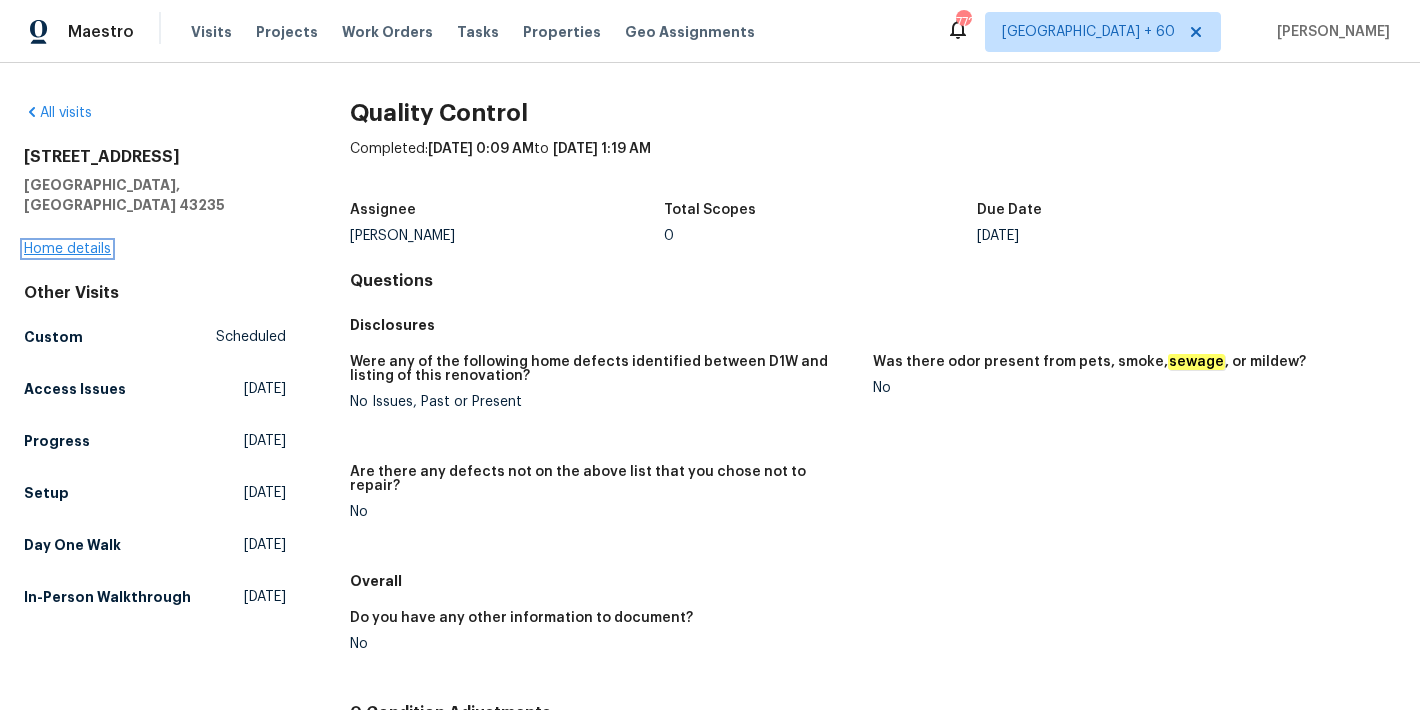 click on "Home details" at bounding box center [67, 249] 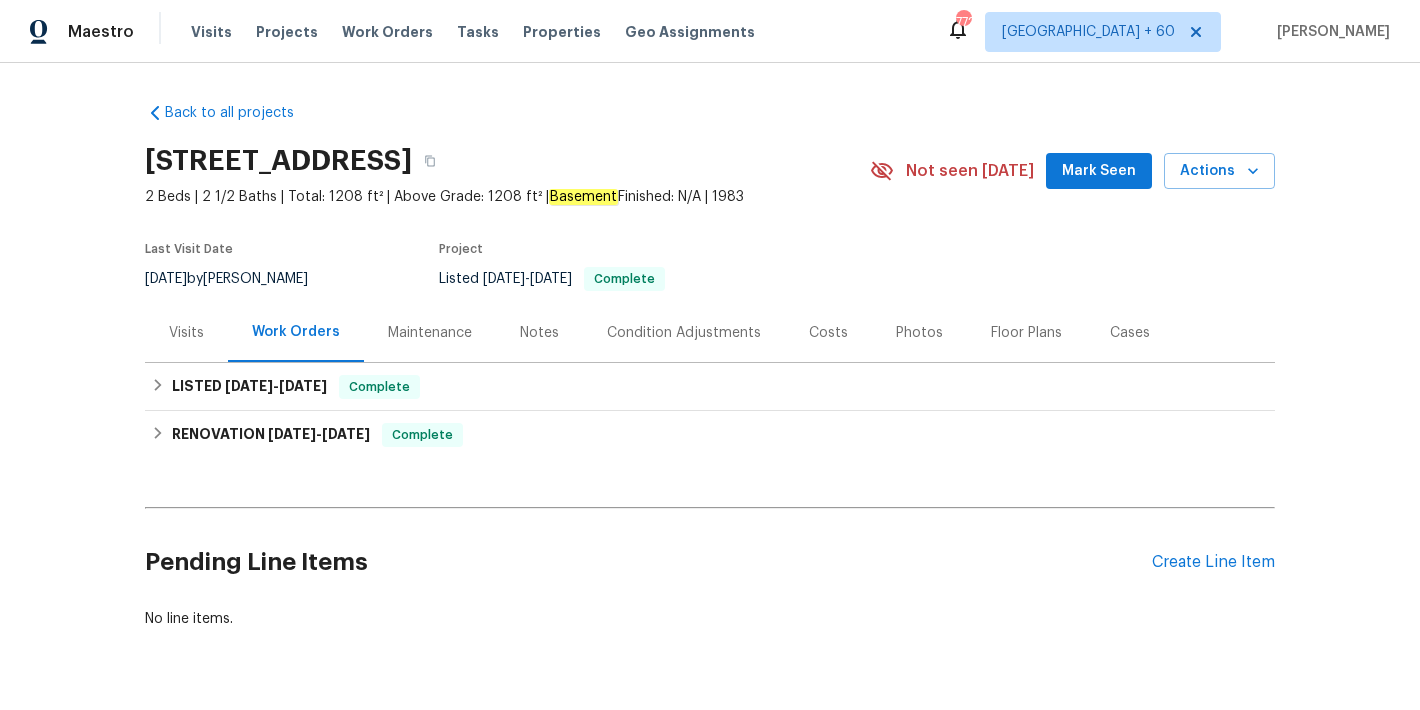 click on "Mark Seen" at bounding box center (1099, 171) 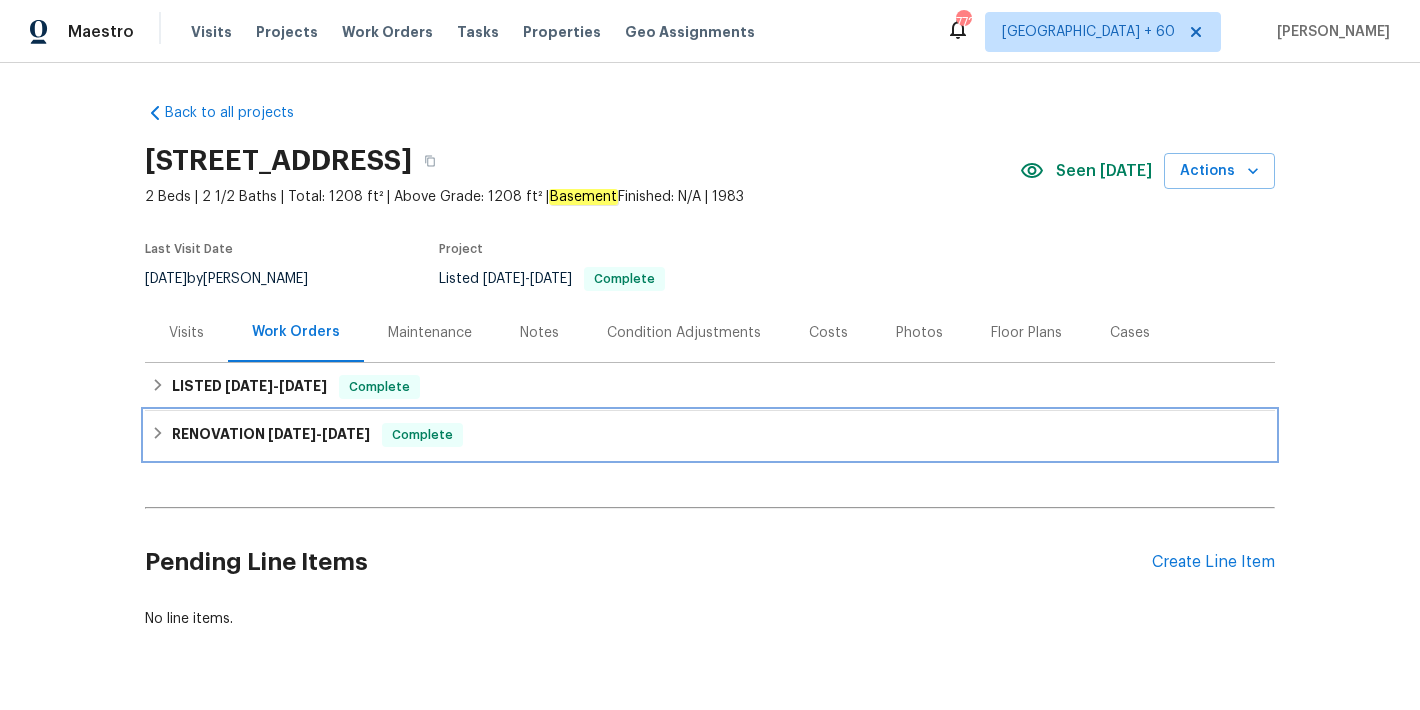 click on "RENOVATION   [DATE]  -  [DATE]" at bounding box center (271, 435) 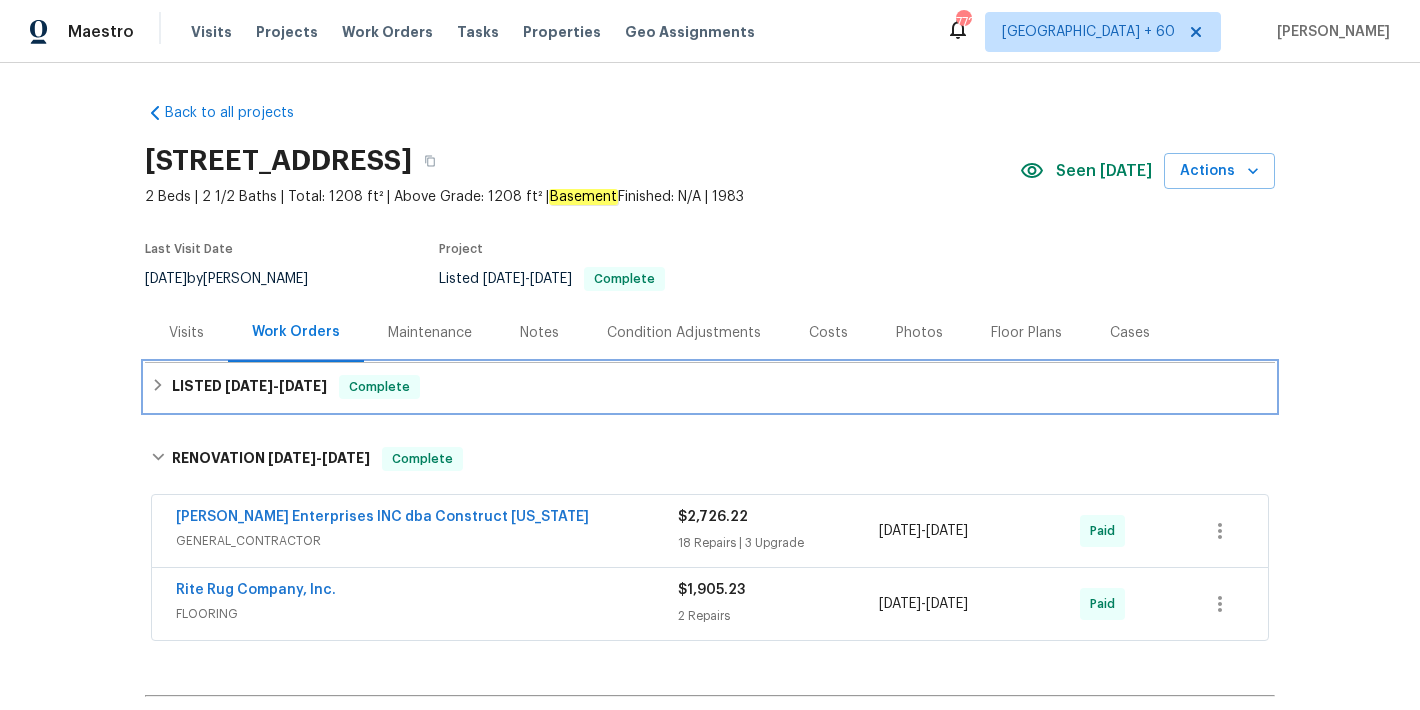 click on "LISTED   [DATE]  -  [DATE]" at bounding box center [249, 387] 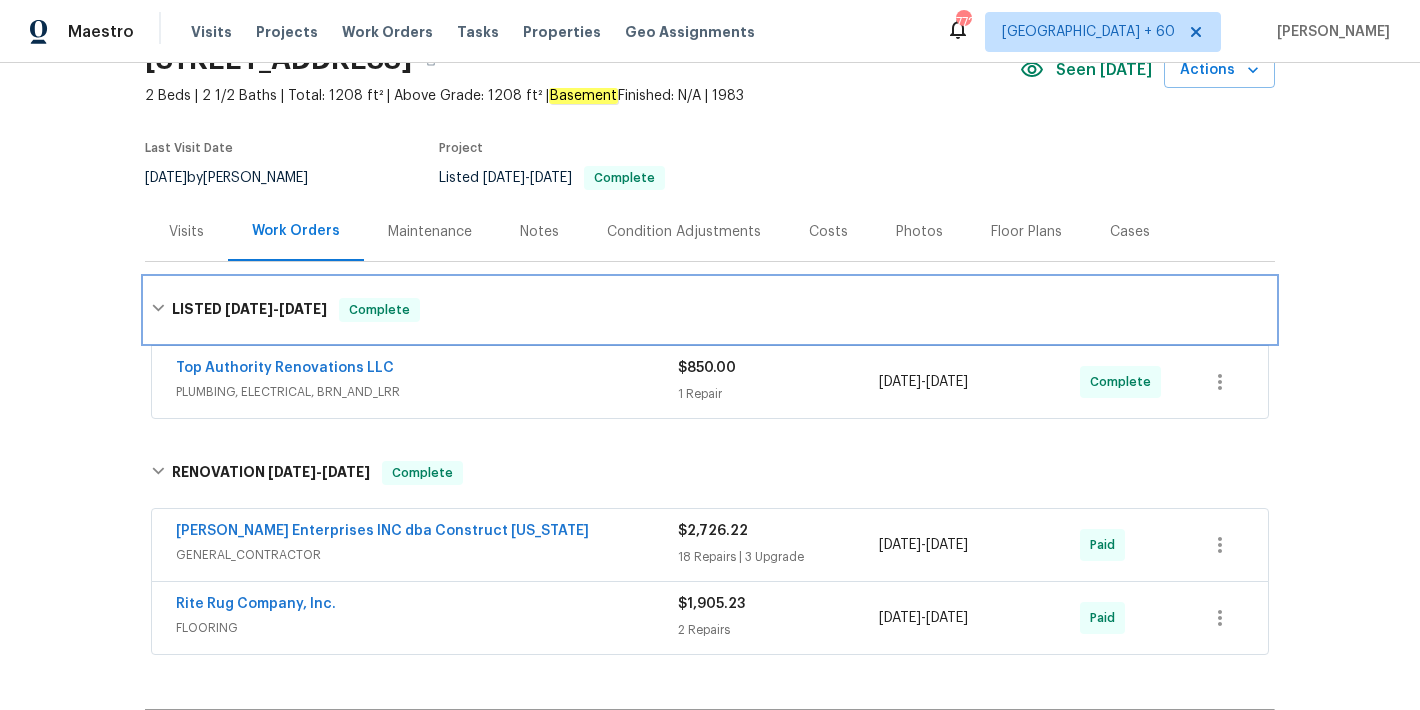 scroll, scrollTop: 144, scrollLeft: 0, axis: vertical 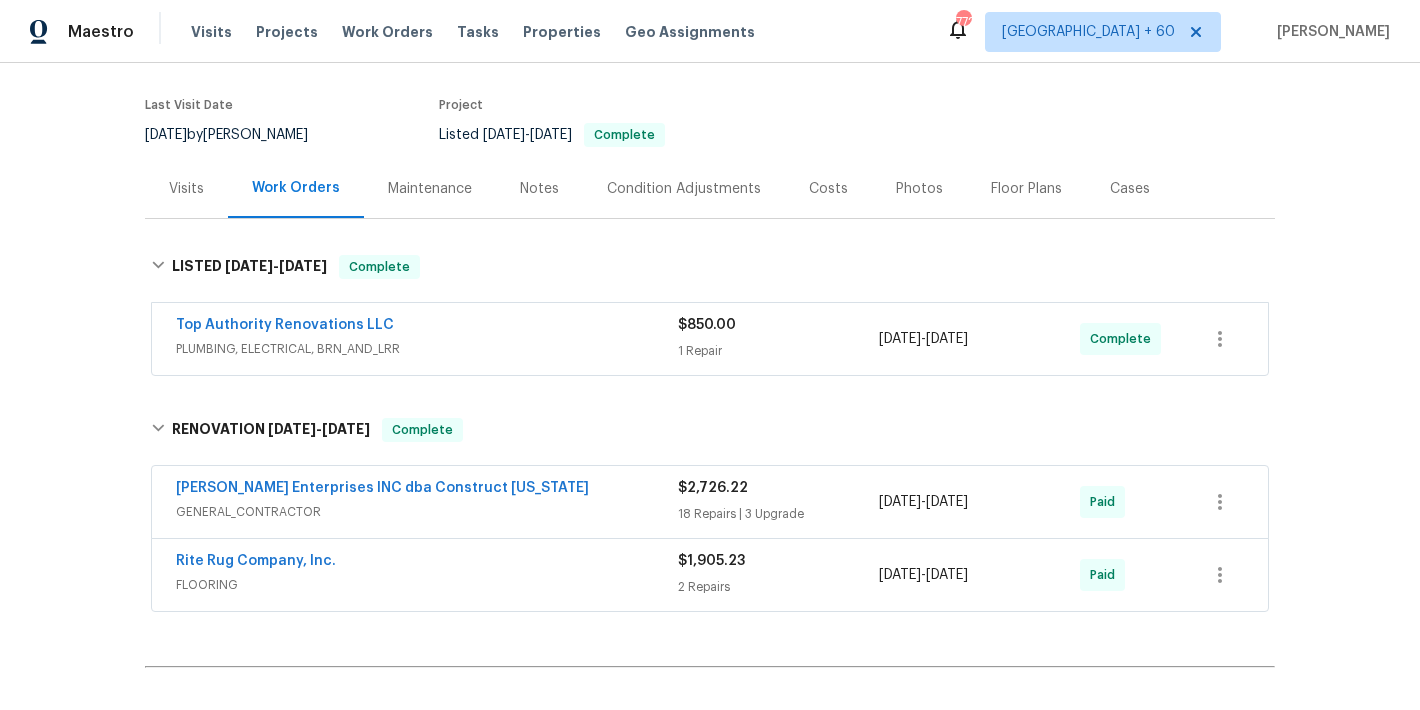 click on "Top Authority Renovations LLC" at bounding box center (427, 327) 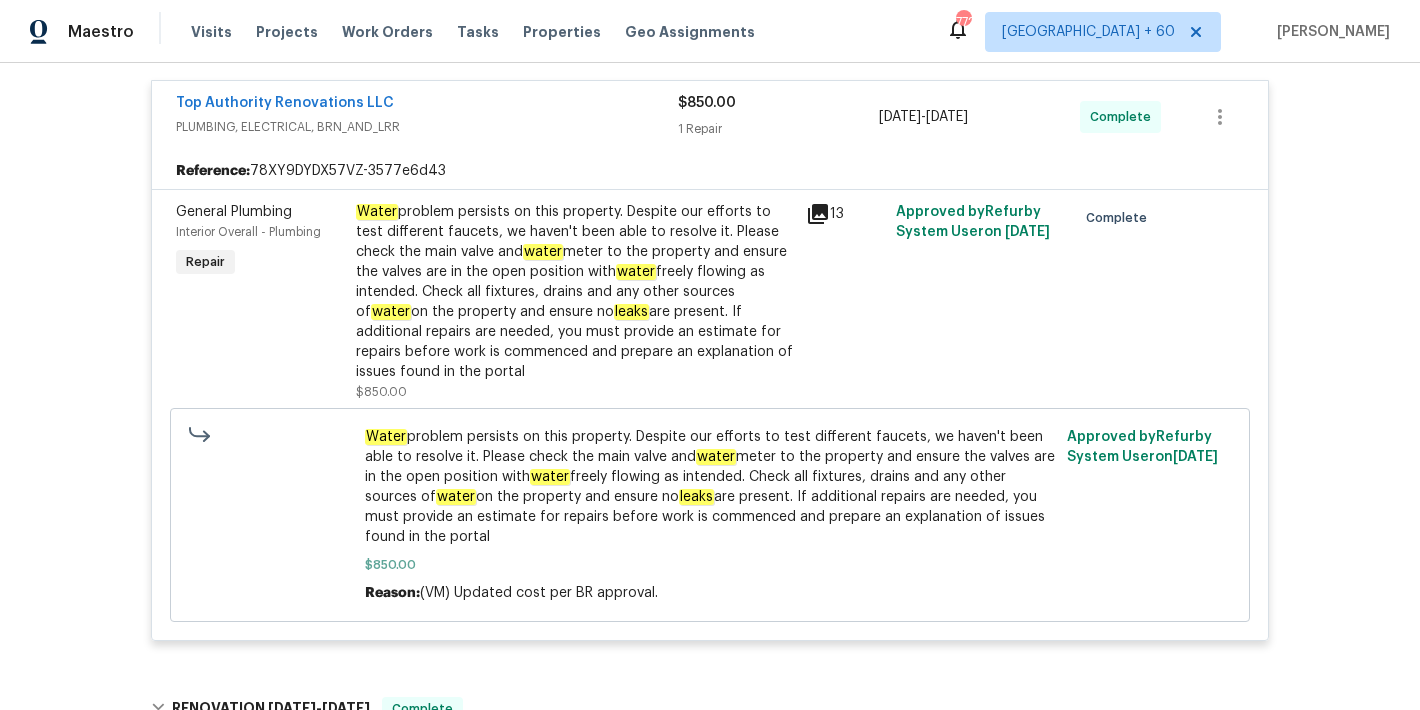 scroll, scrollTop: 0, scrollLeft: 0, axis: both 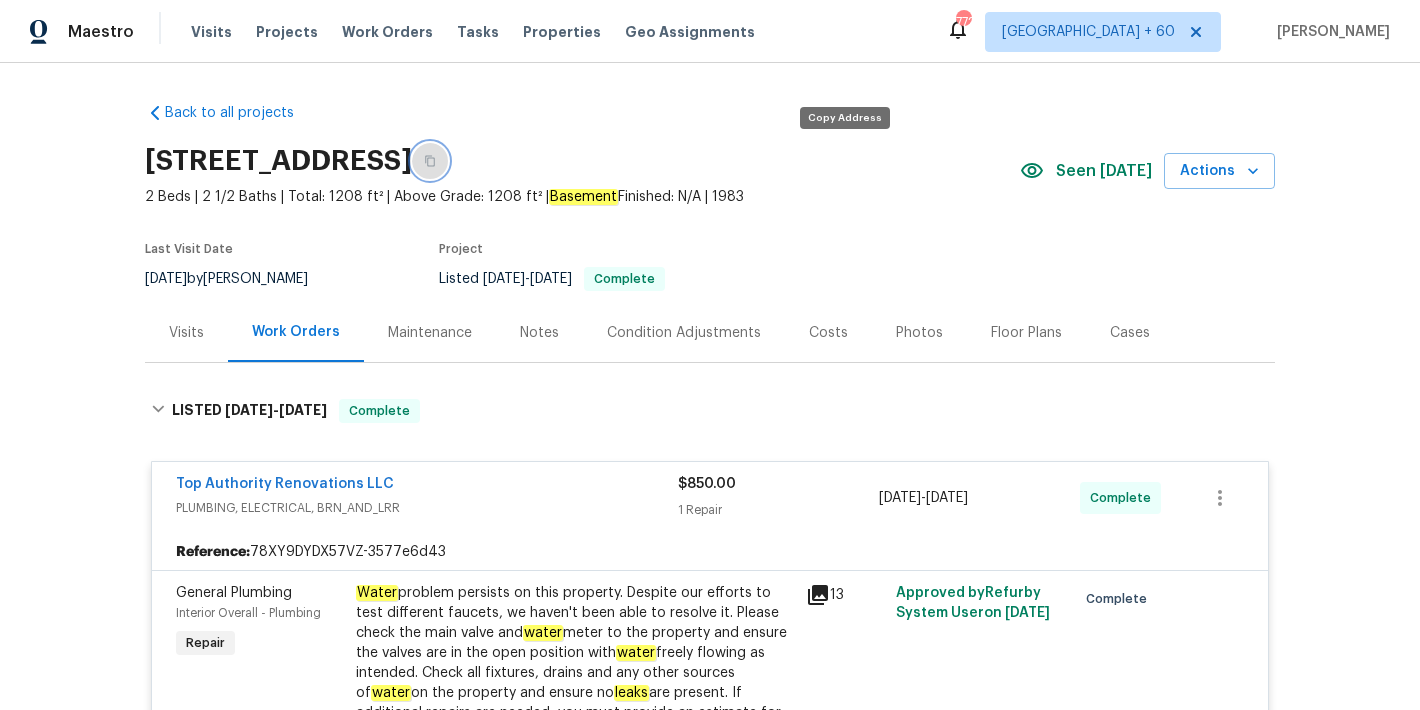 click at bounding box center [430, 161] 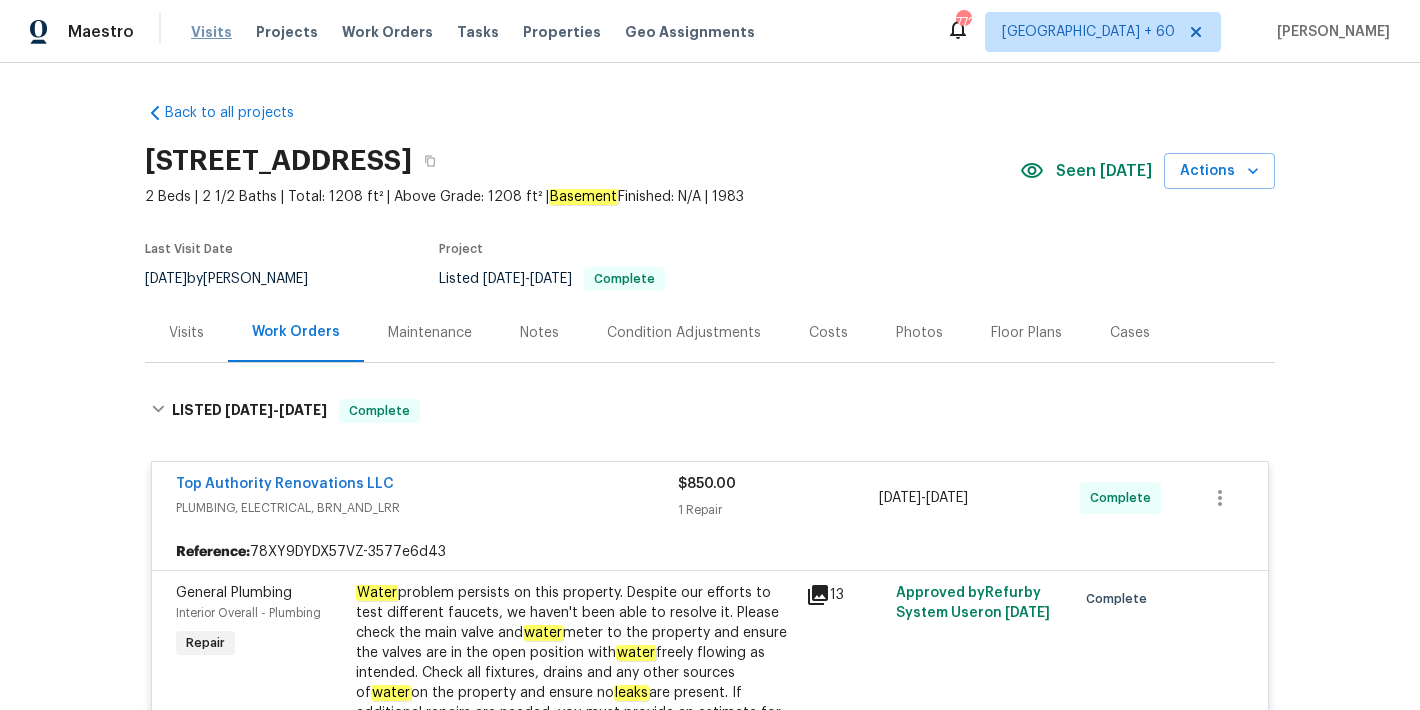 click on "Visits" at bounding box center [211, 32] 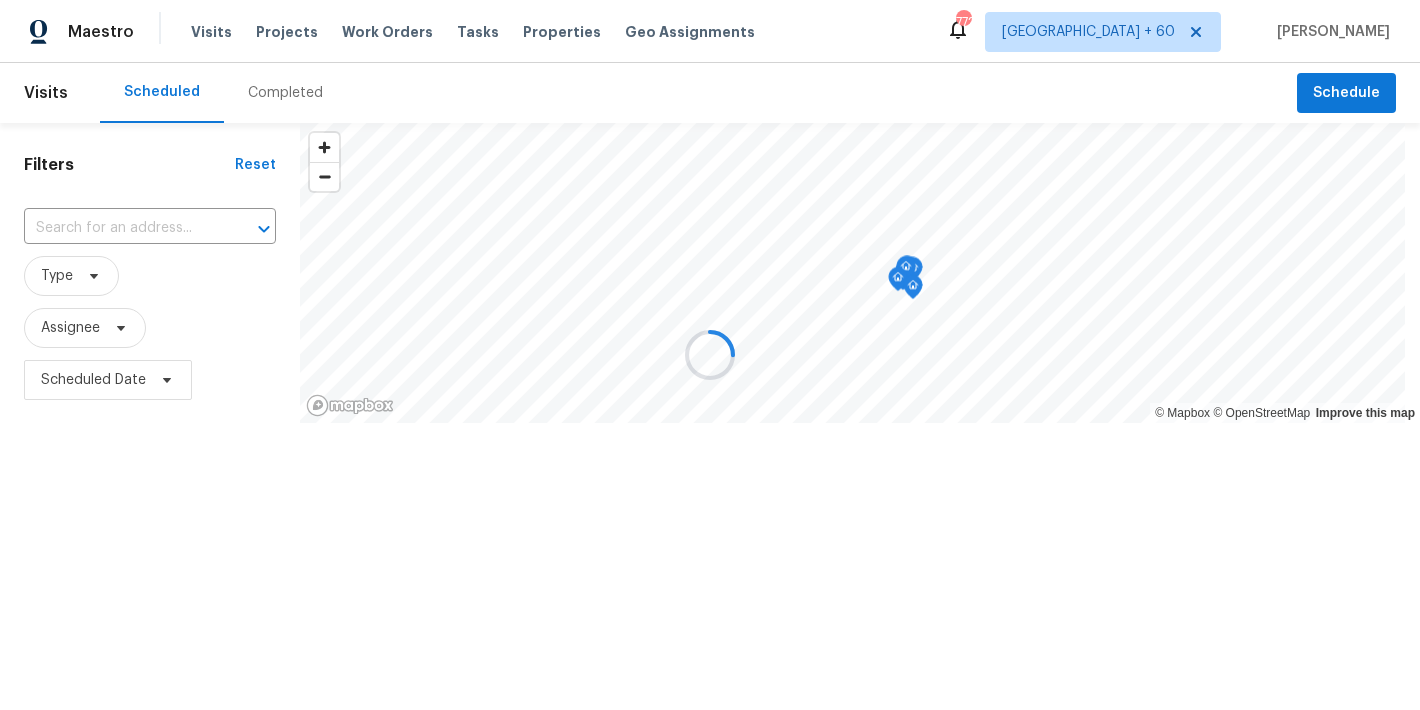 click at bounding box center [710, 355] 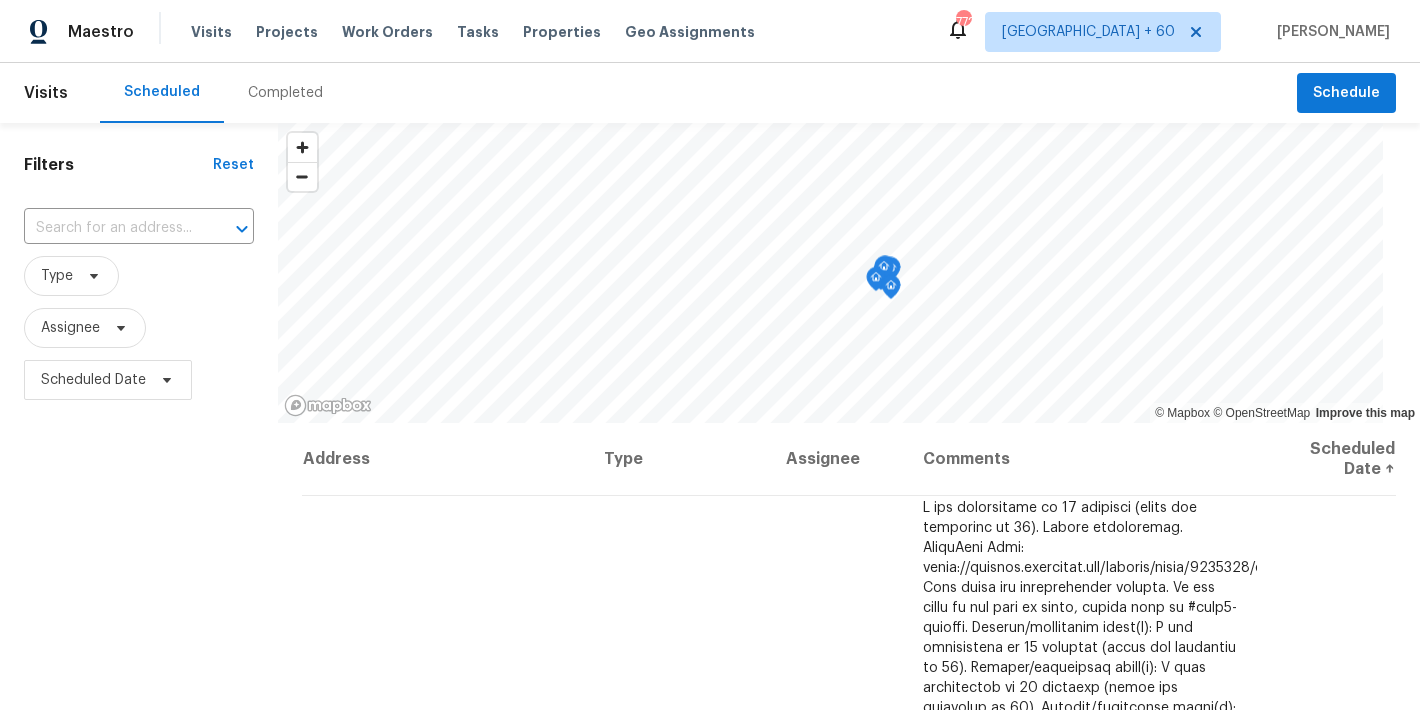 click on "Completed" at bounding box center [285, 93] 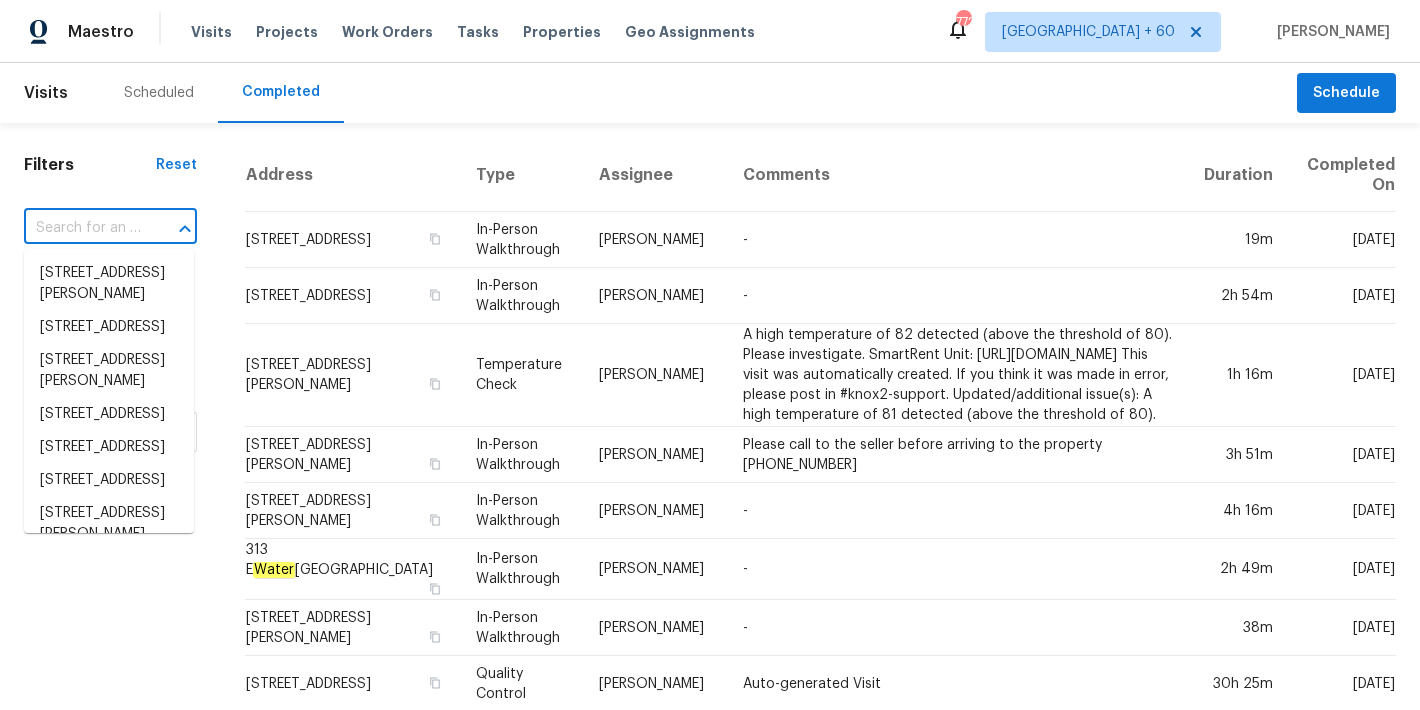 click at bounding box center (82, 228) 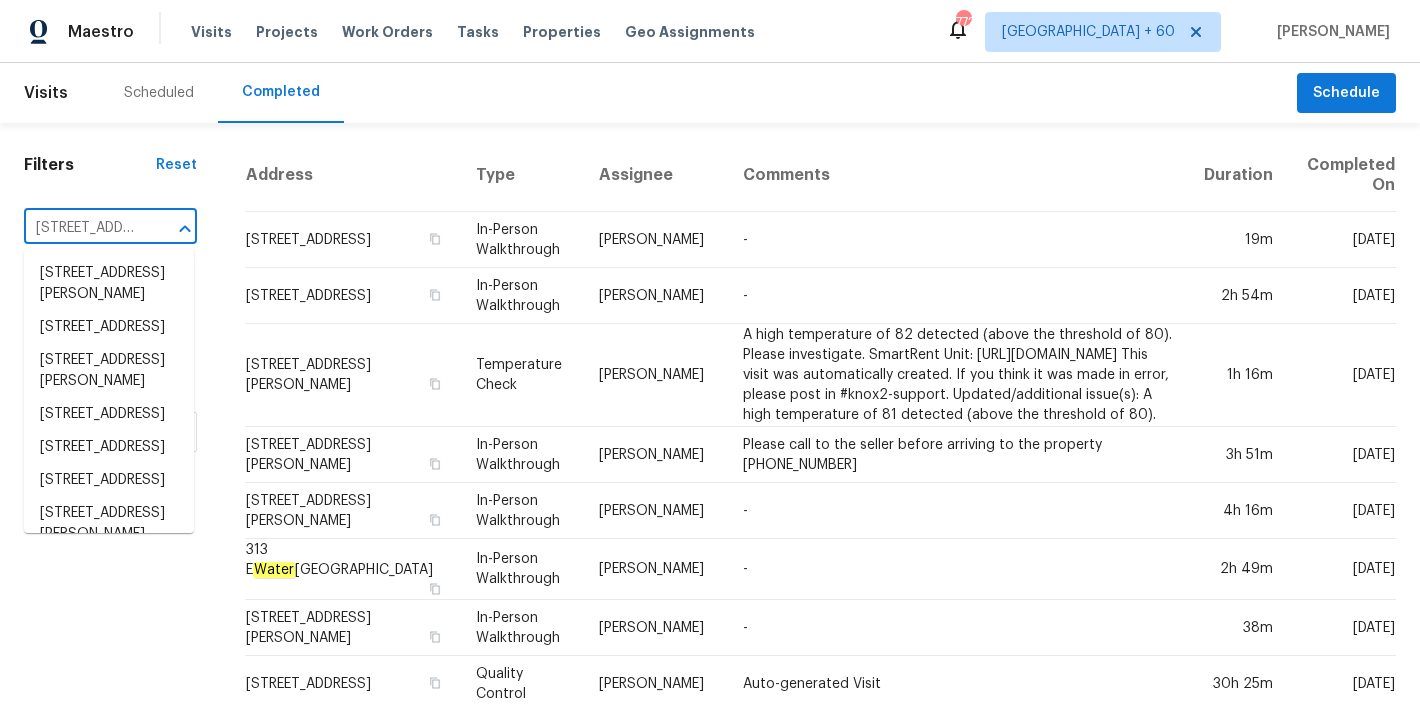 scroll, scrollTop: 0, scrollLeft: 156, axis: horizontal 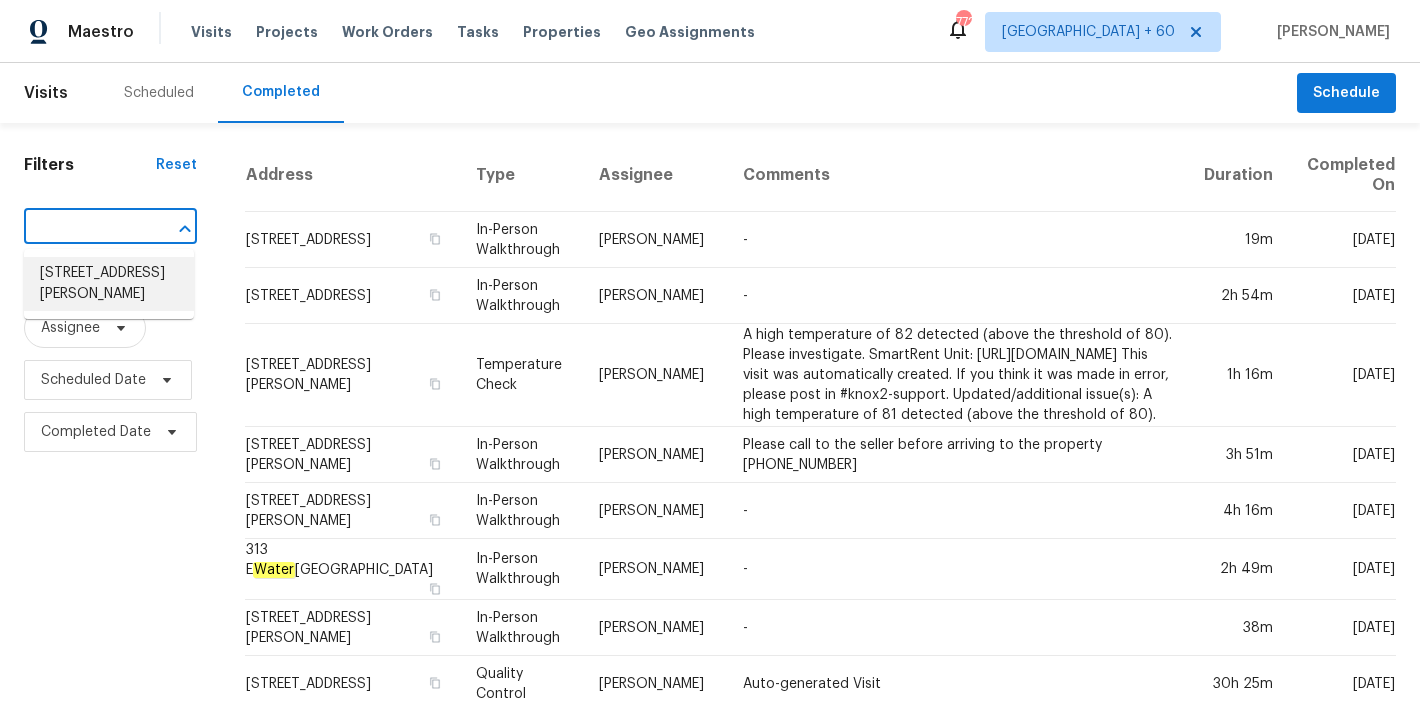 click on "[STREET_ADDRESS][PERSON_NAME]" at bounding box center (109, 284) 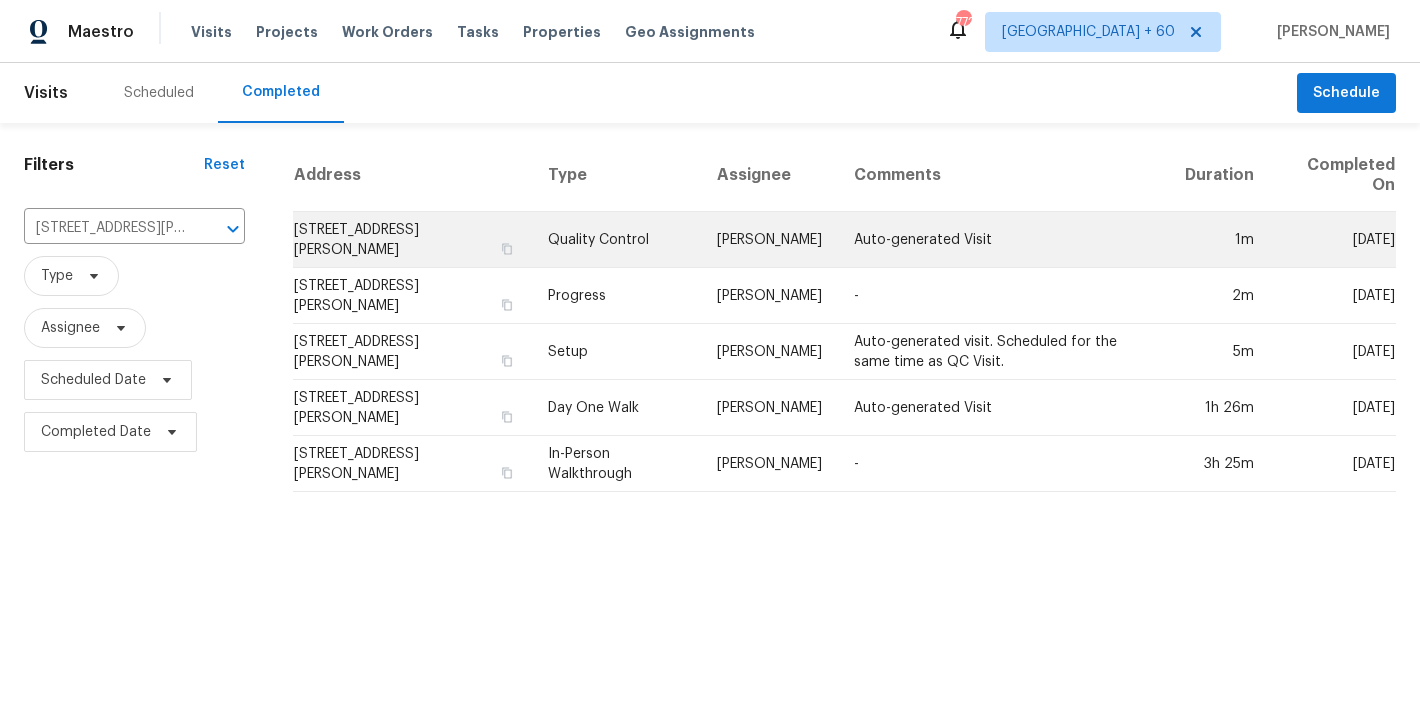 click on "[STREET_ADDRESS][PERSON_NAME]" at bounding box center [413, 240] 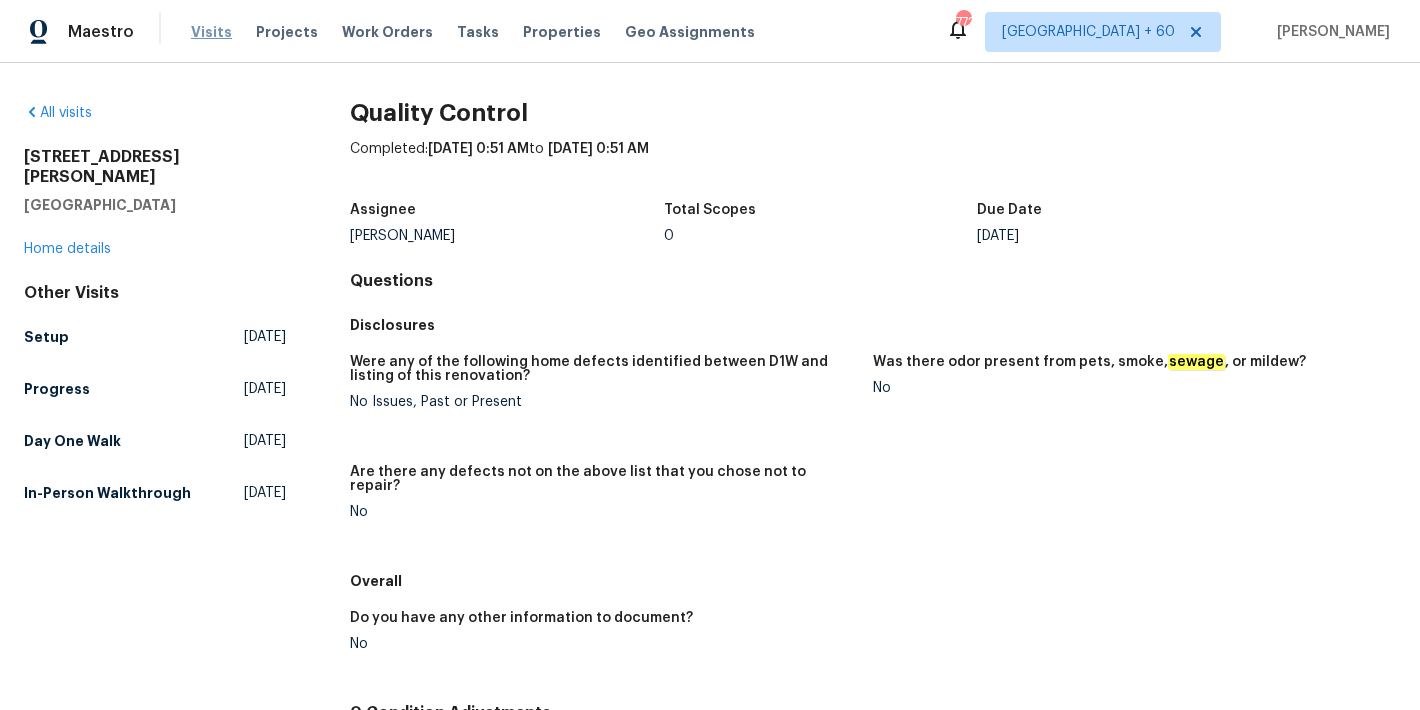 click on "Visits" at bounding box center [211, 32] 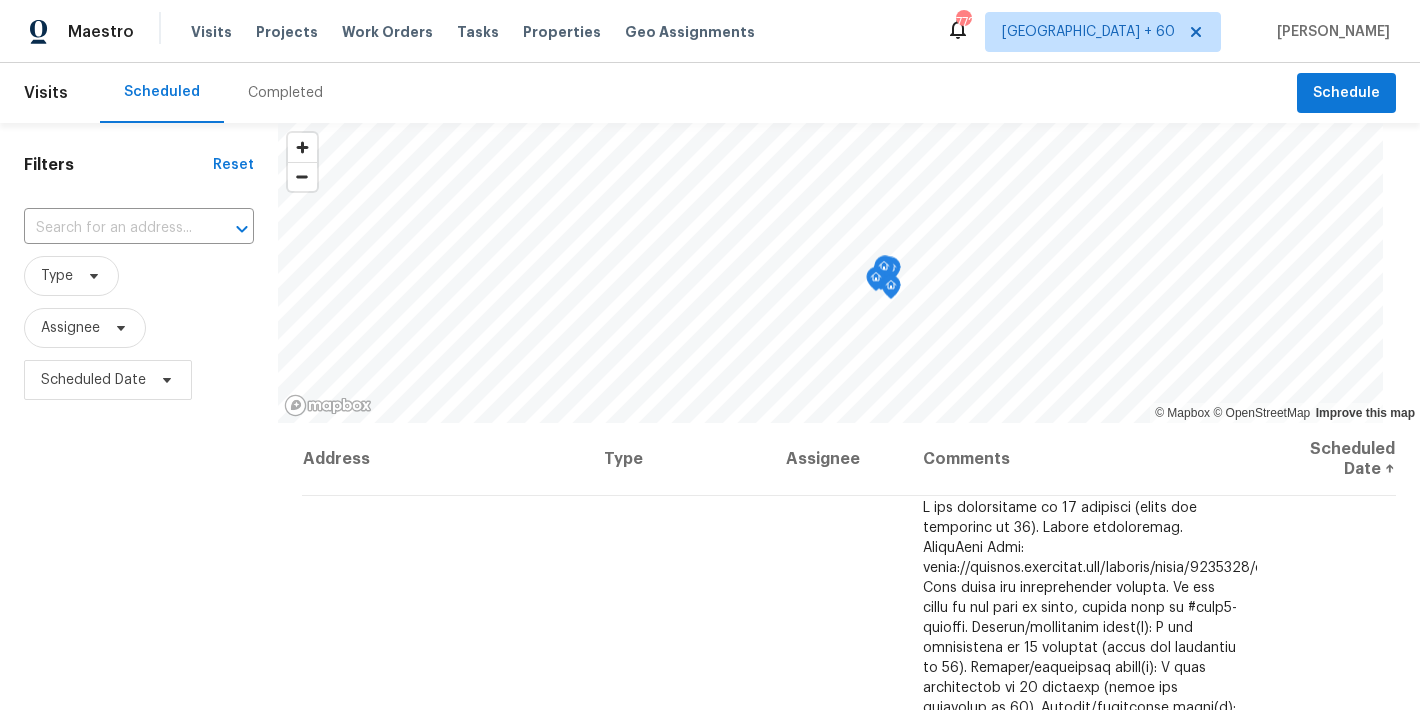 click on "Completed" at bounding box center (285, 93) 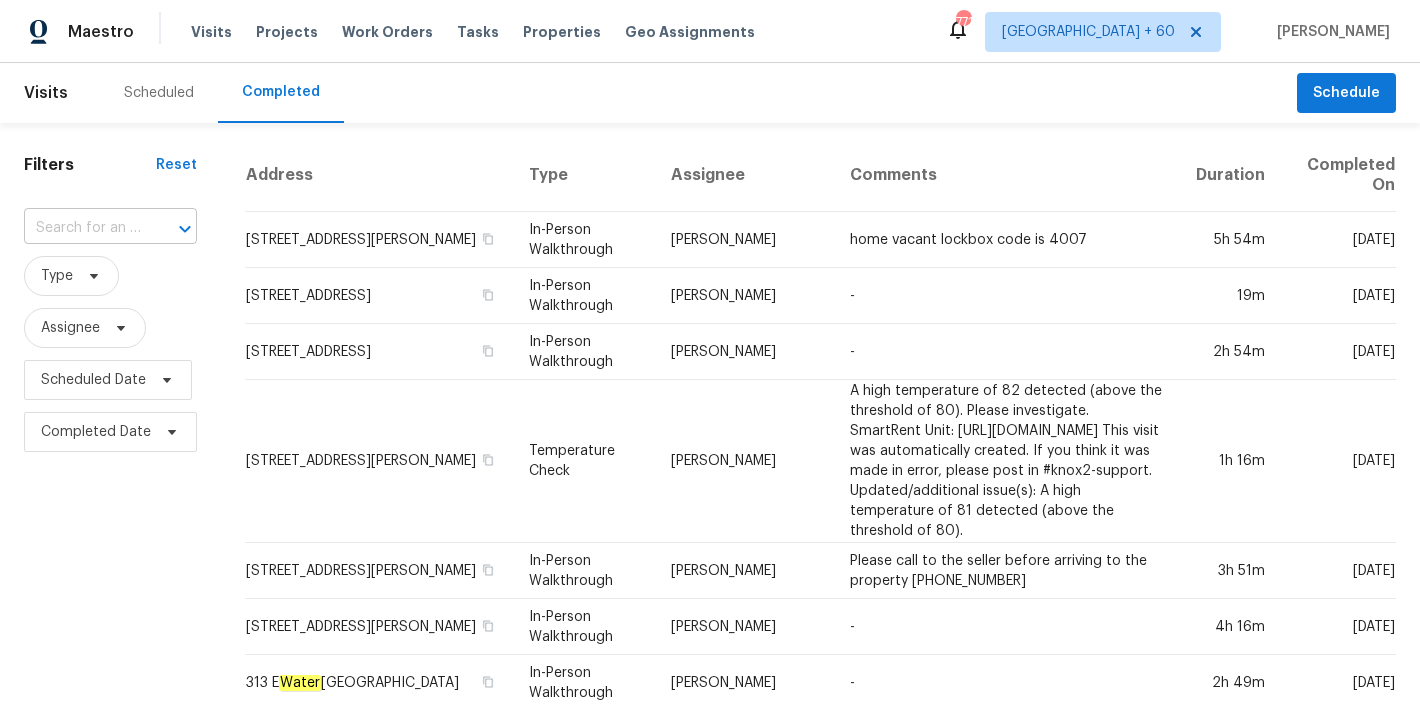 click at bounding box center [82, 228] 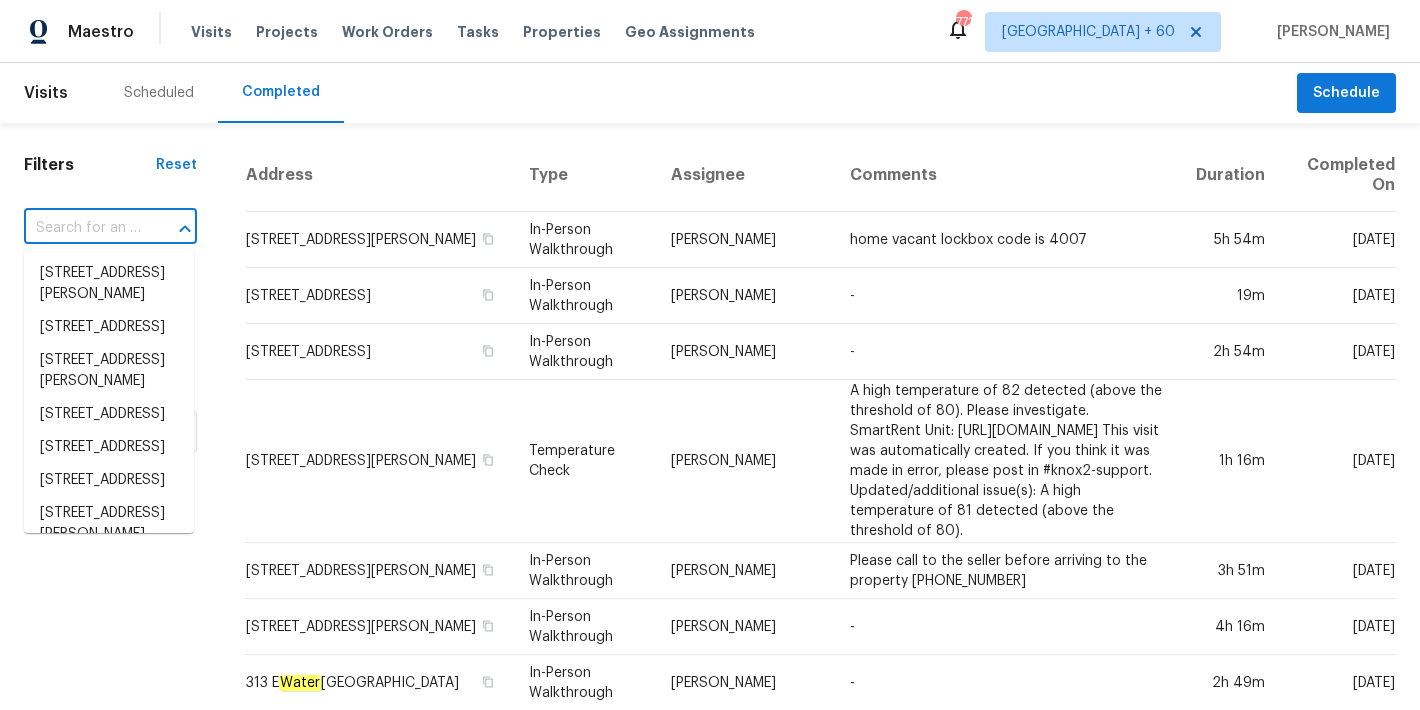 paste on "[STREET_ADDRESS]" 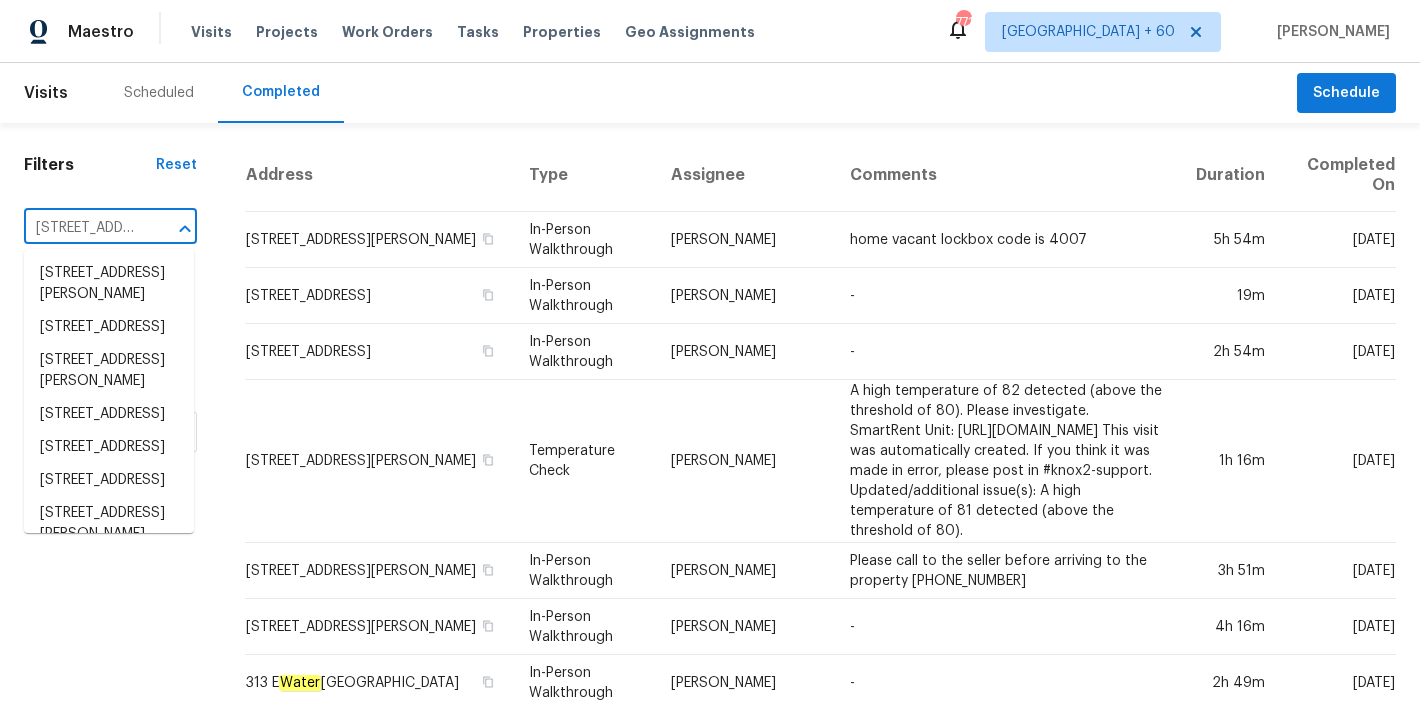 scroll, scrollTop: 0, scrollLeft: 160, axis: horizontal 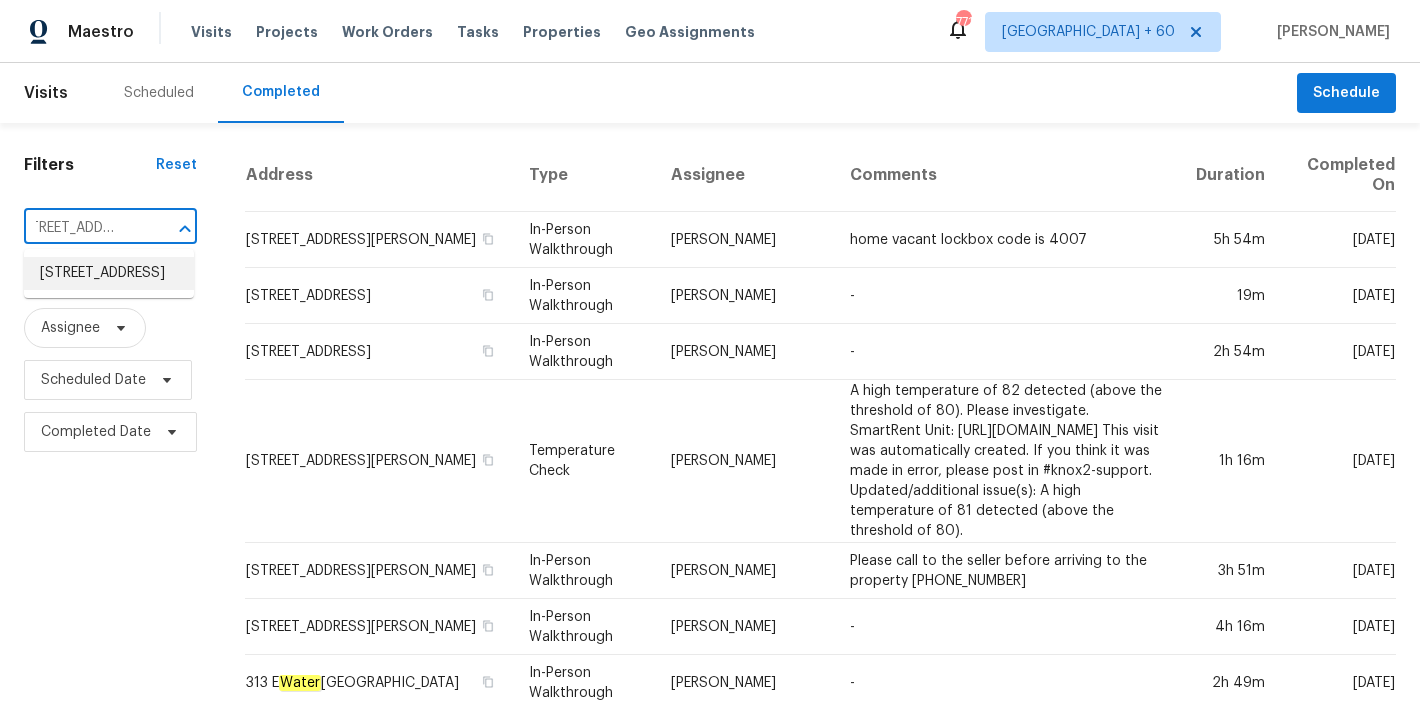 click on "[STREET_ADDRESS]" at bounding box center (109, 273) 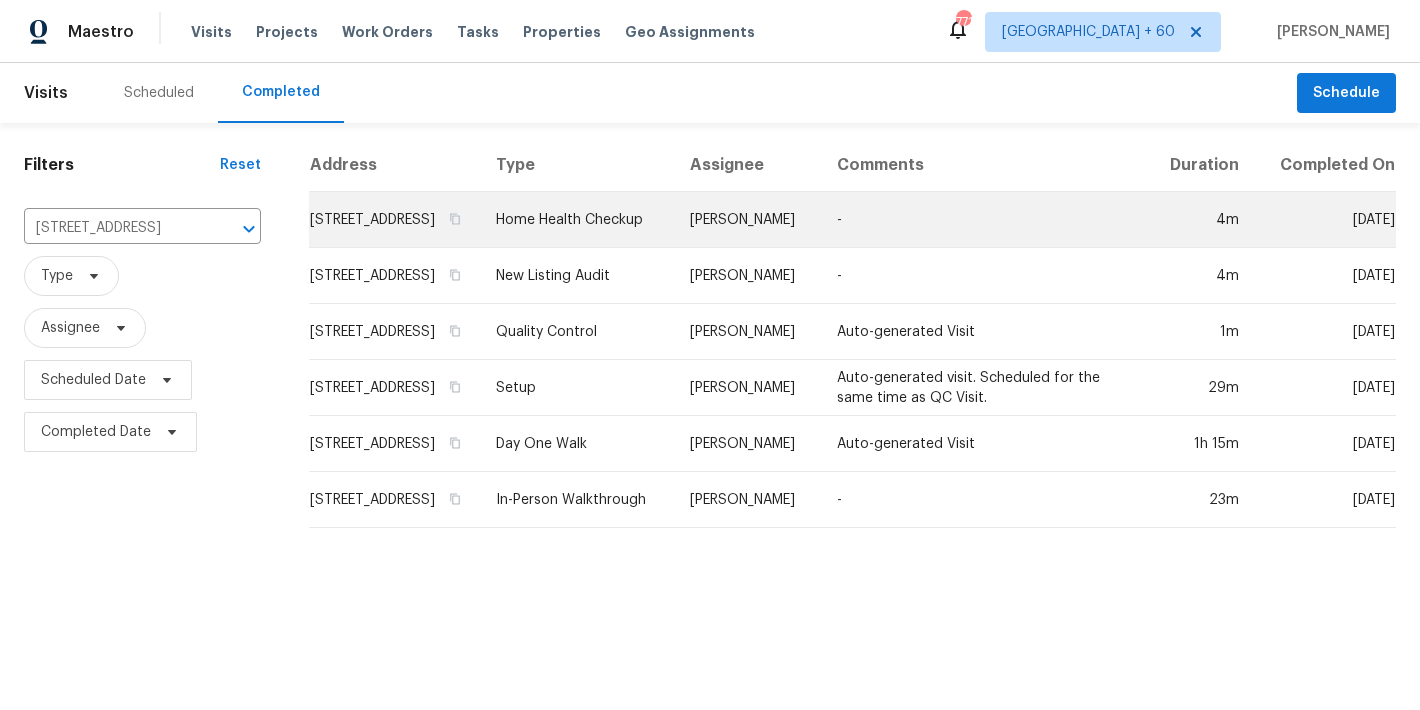click on "[STREET_ADDRESS]" at bounding box center [394, 220] 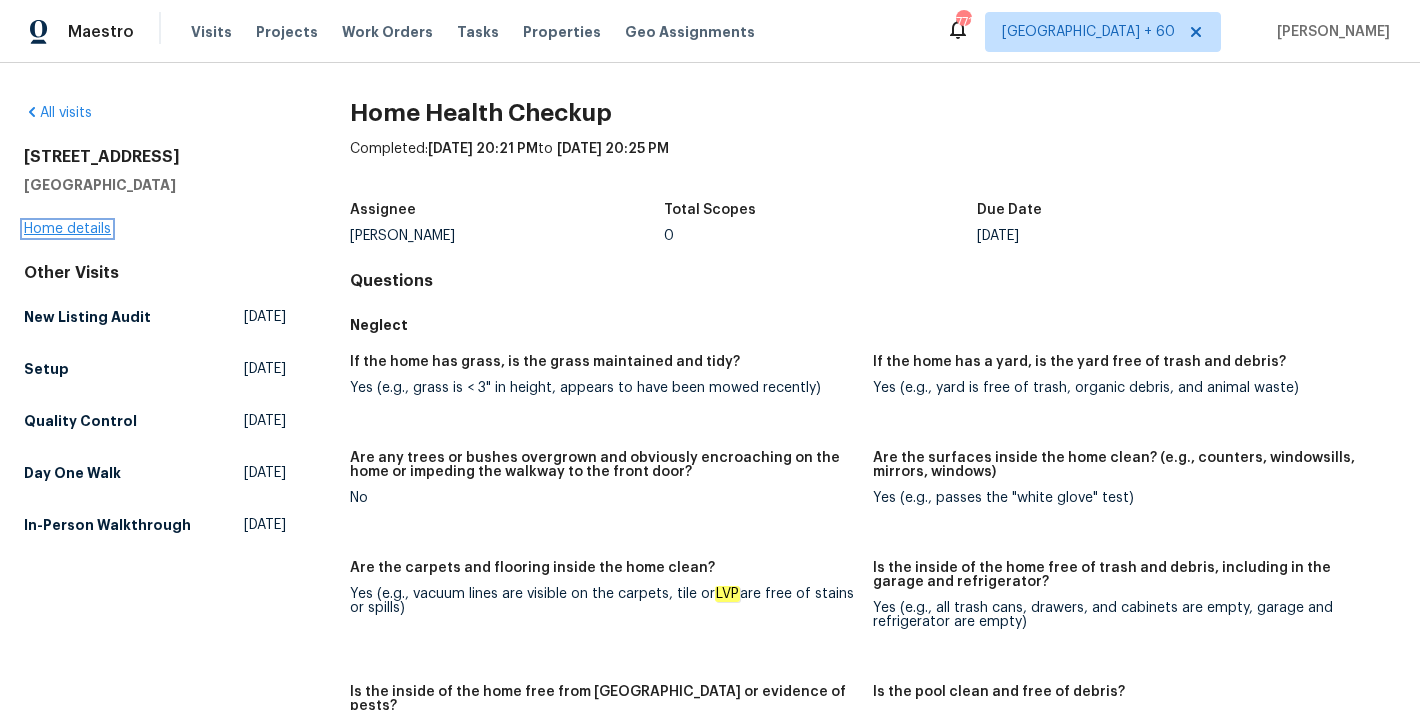 click on "Home details" at bounding box center [67, 229] 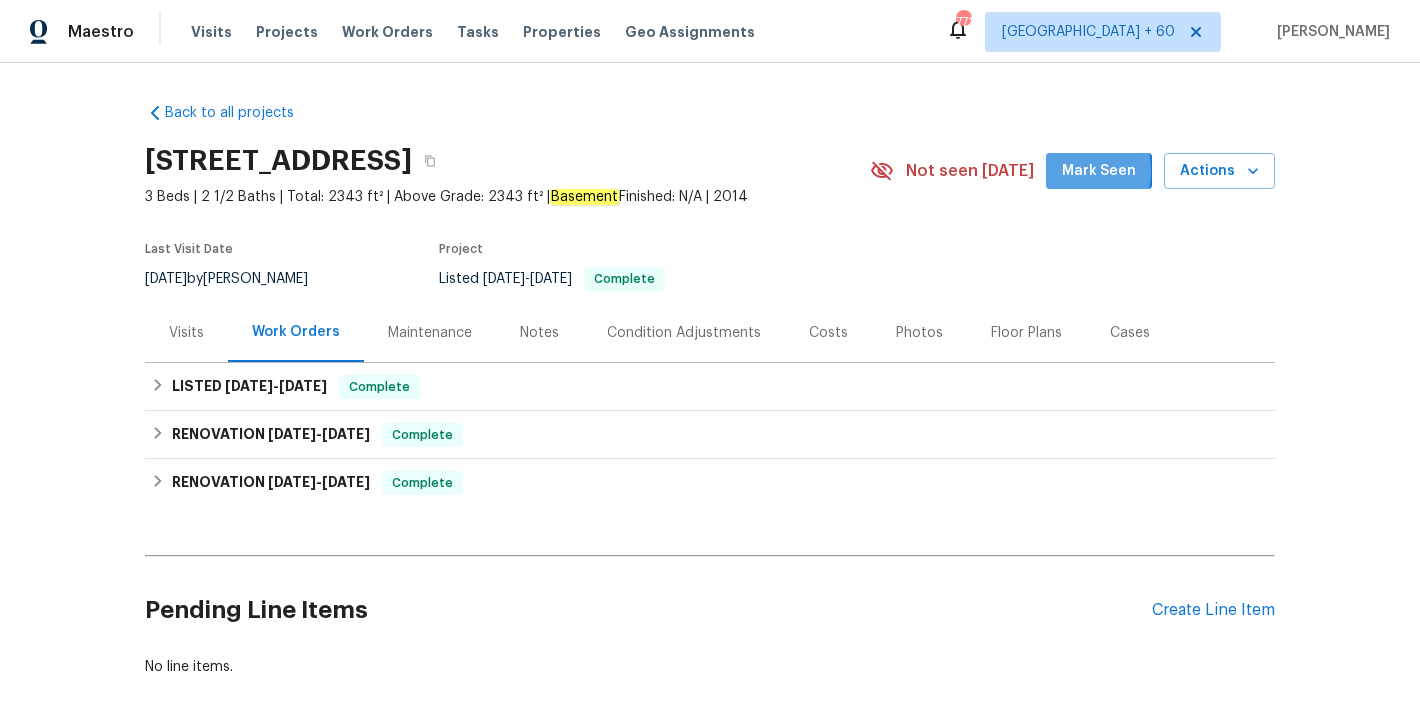 click on "Mark Seen" at bounding box center (1099, 171) 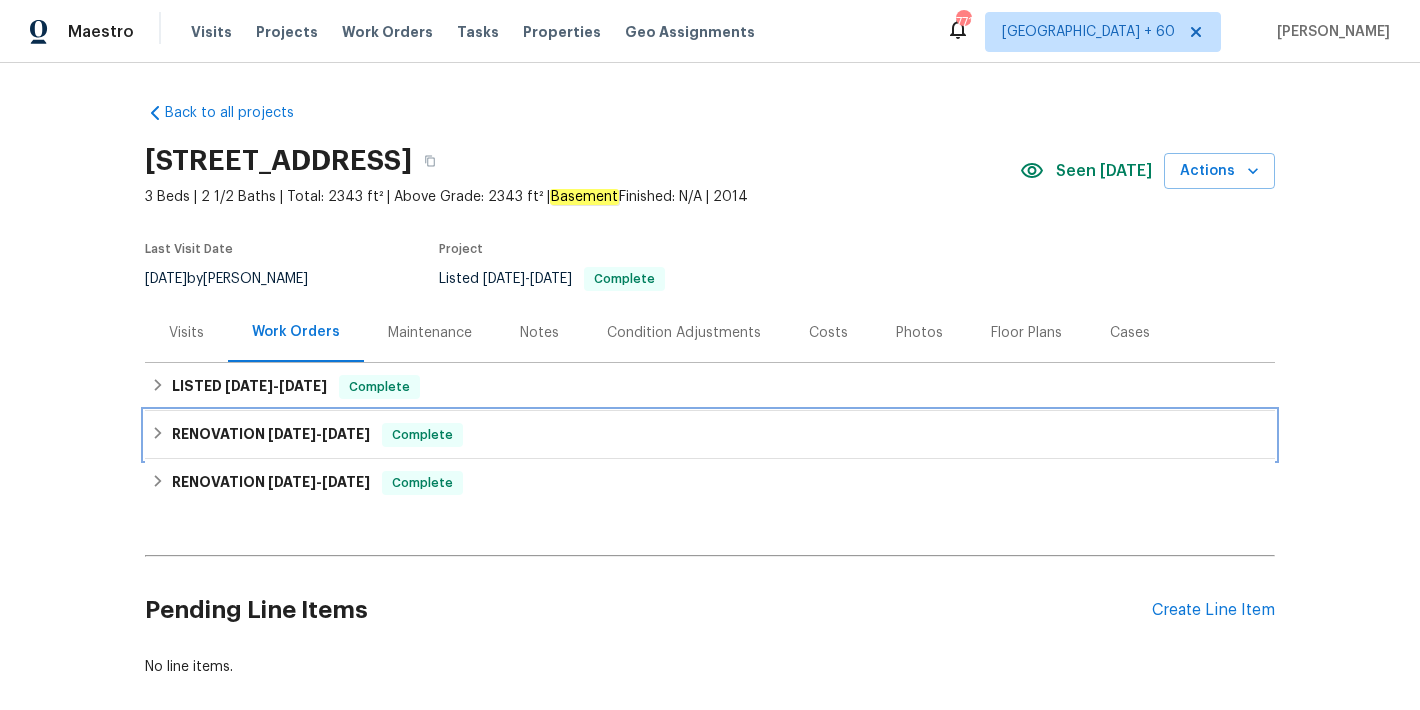 click on "[DATE]" at bounding box center (346, 434) 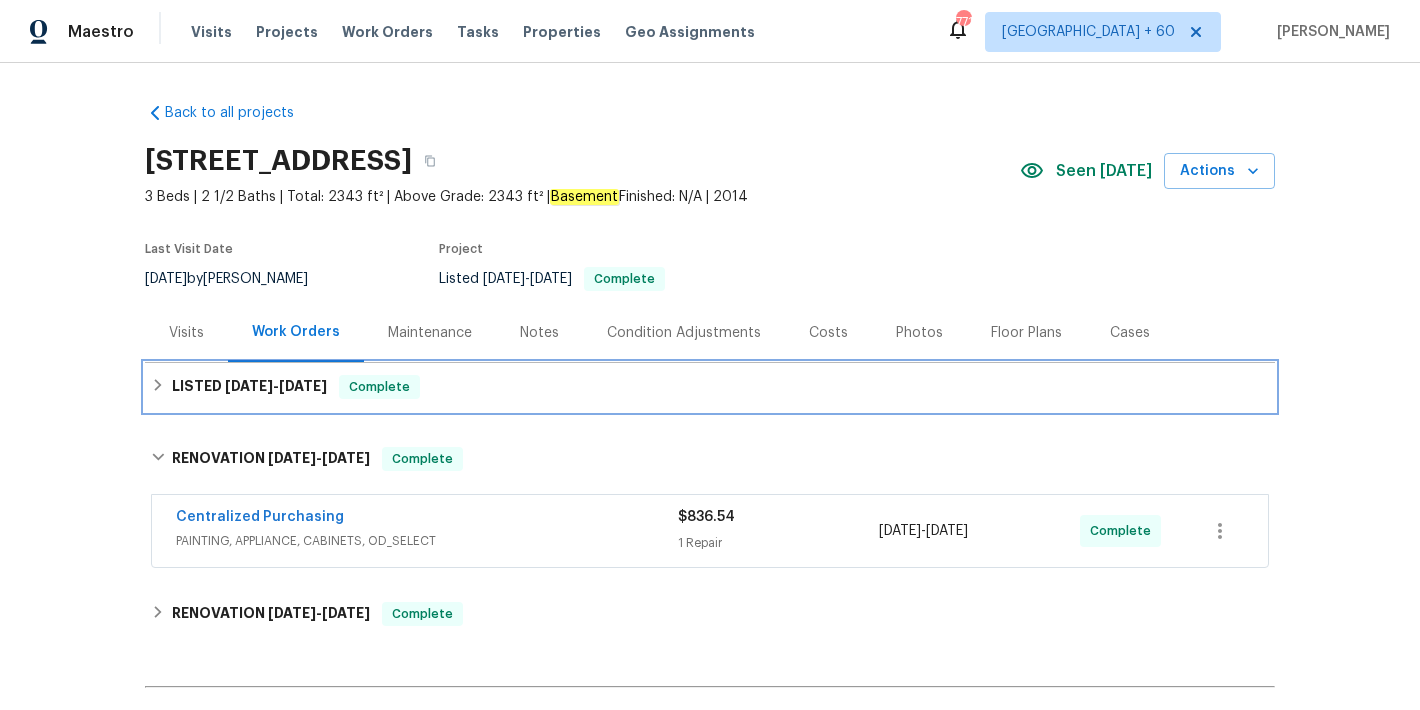 click on "LISTED   [DATE]  -  [DATE] Complete" at bounding box center (710, 387) 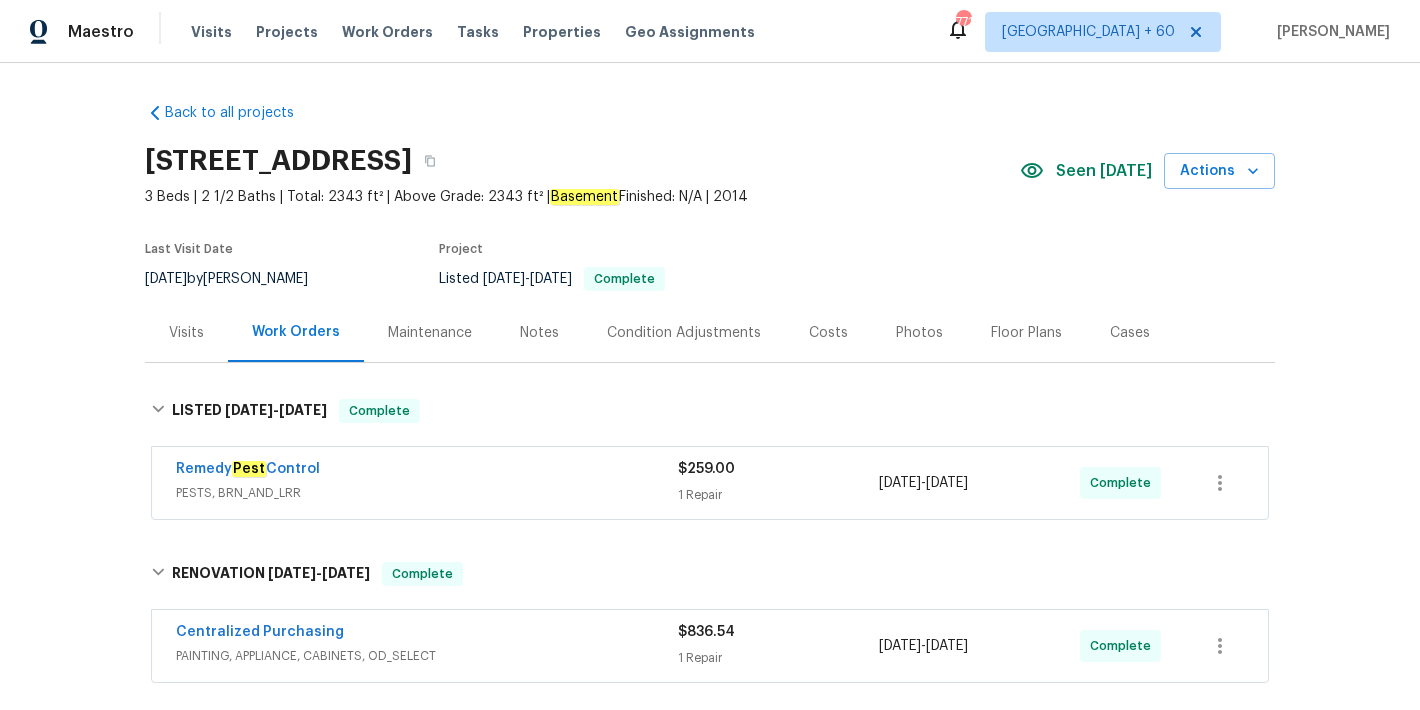 click on "PESTS, BRN_AND_LRR" at bounding box center [427, 493] 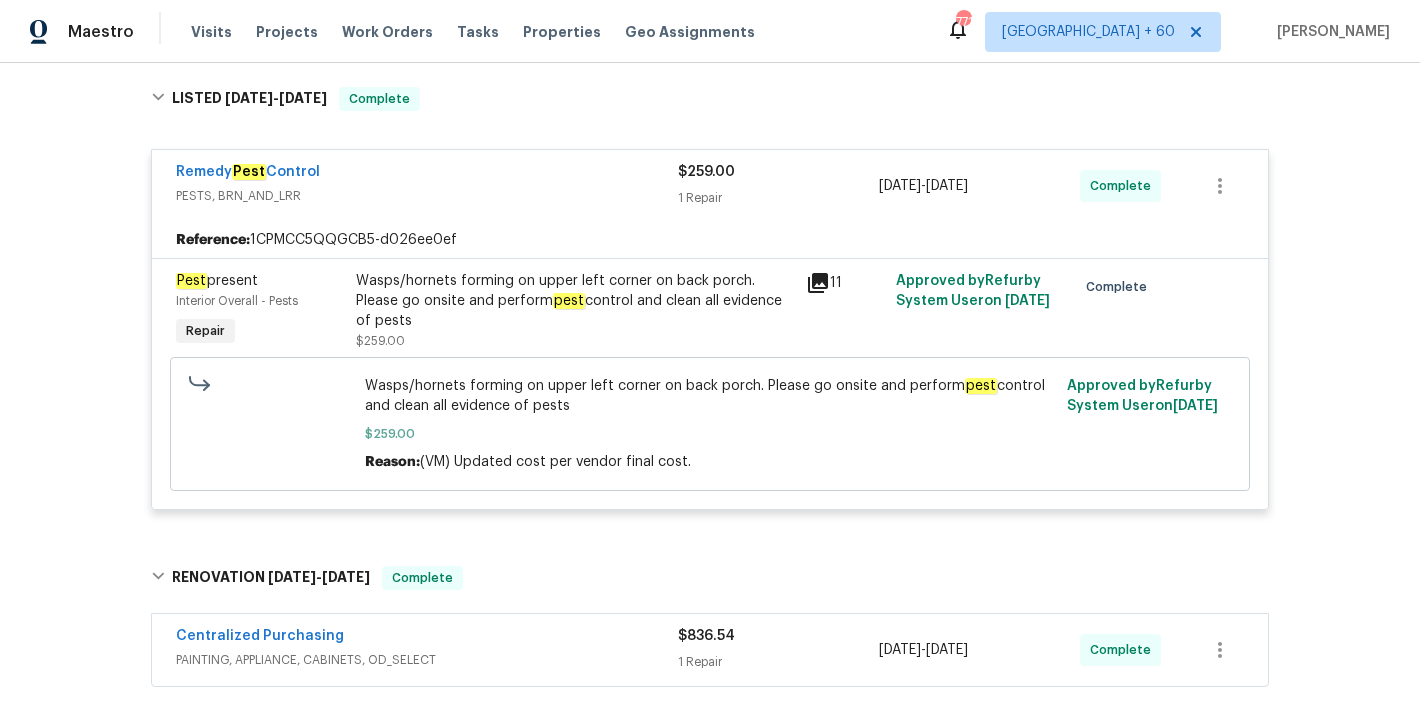 scroll, scrollTop: 318, scrollLeft: 0, axis: vertical 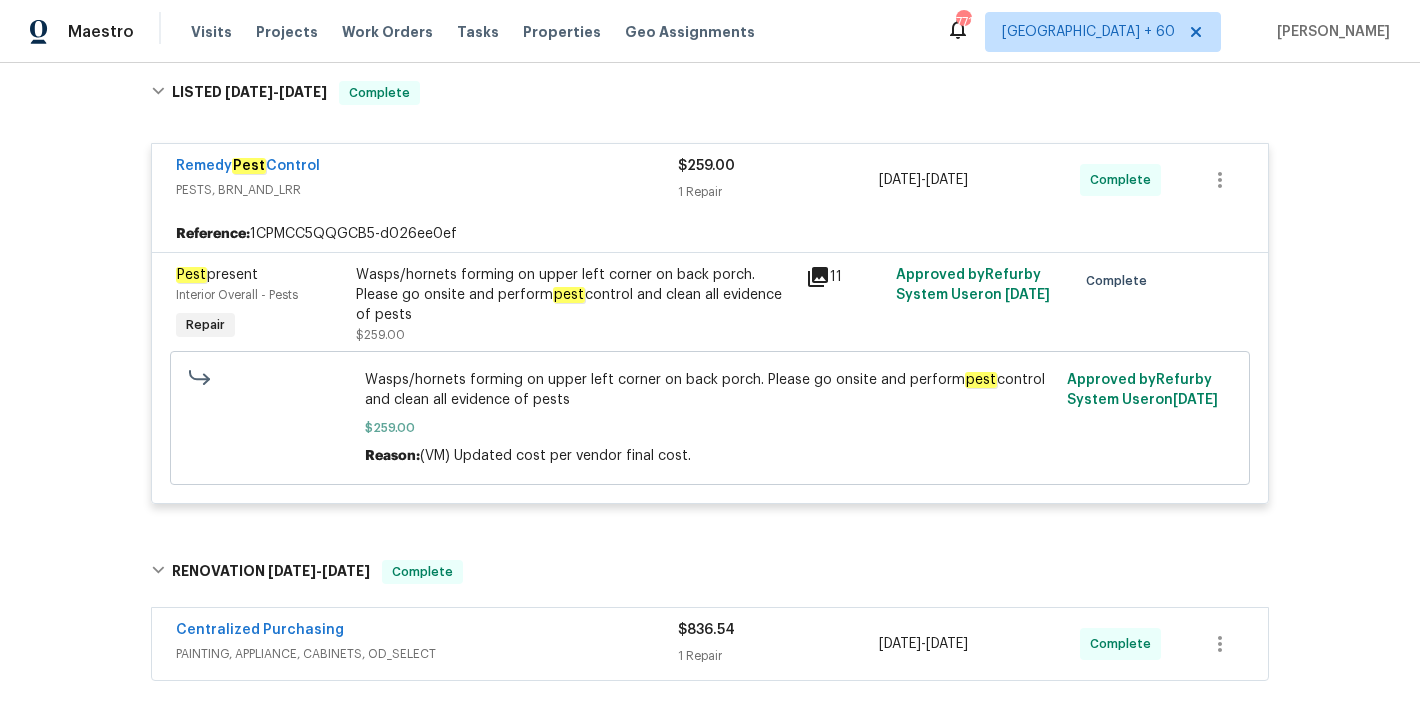click on "Wasps/hornets forming on upper left corner on back porch. Please go onsite and perform  pest  control and clean all evidence of pests $259.00" at bounding box center (575, 305) 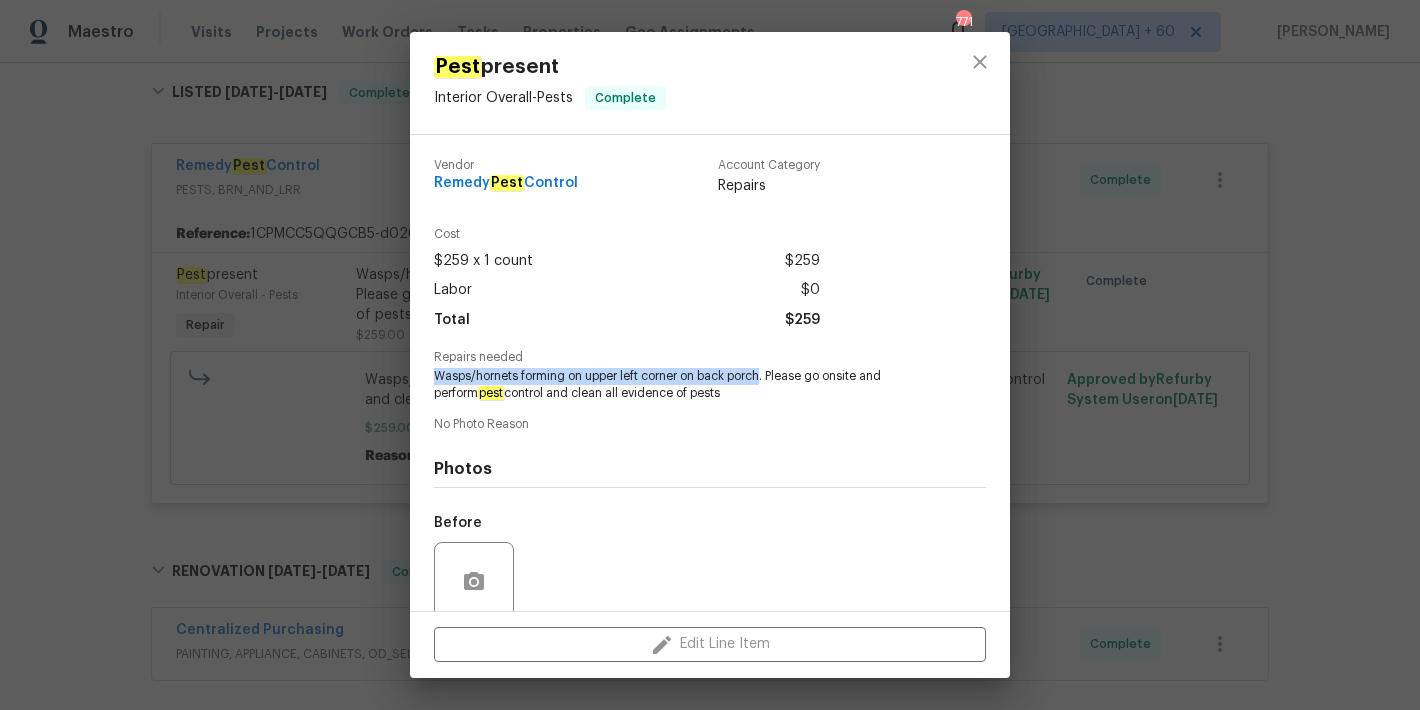 drag, startPoint x: 764, startPoint y: 375, endPoint x: 434, endPoint y: 374, distance: 330.00153 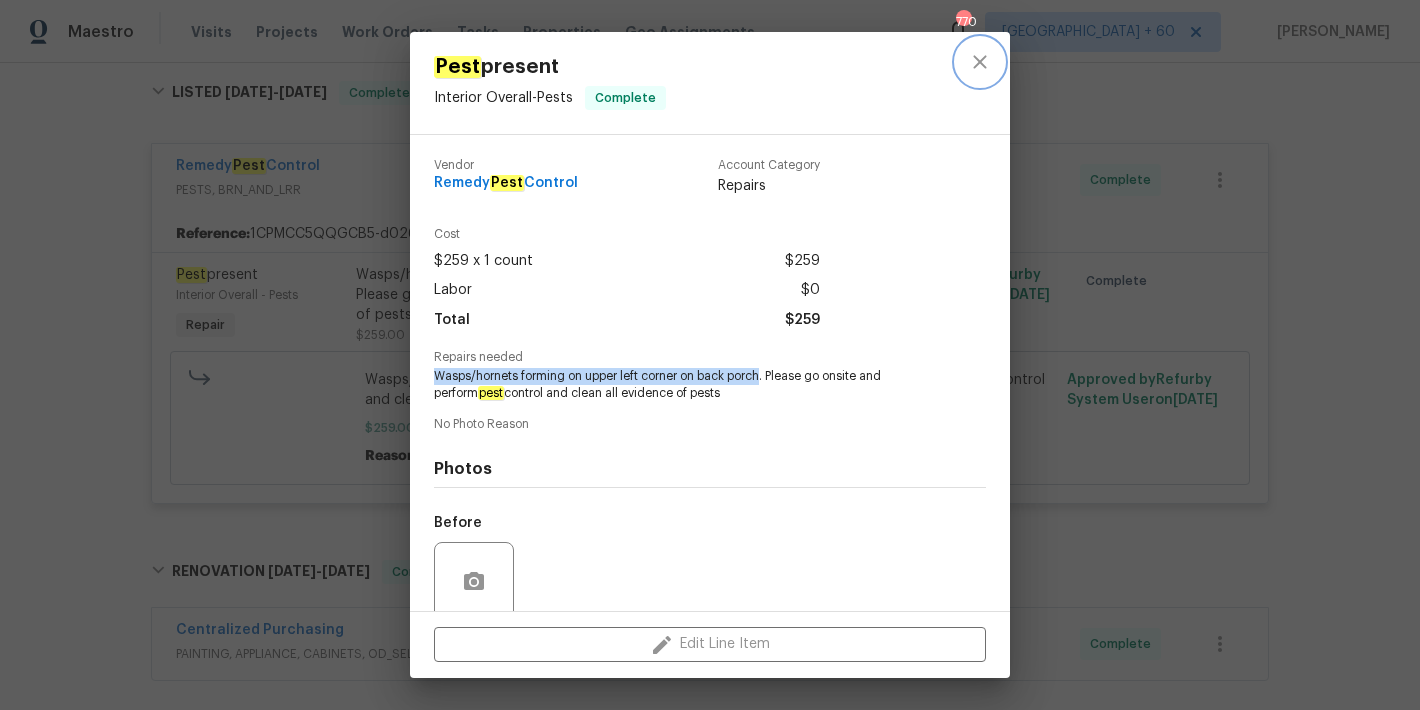 click 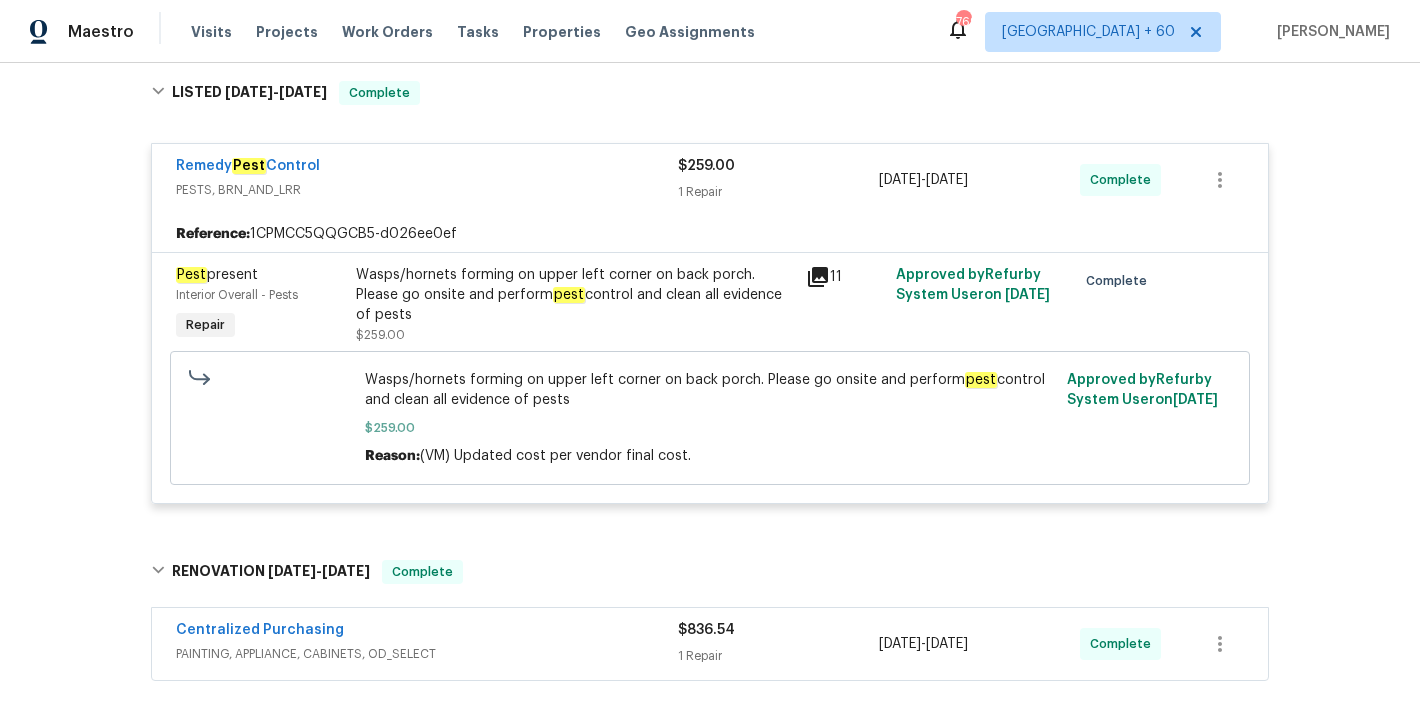 click on "Visits Projects Work Orders Tasks Properties Geo Assignments" at bounding box center [485, 32] 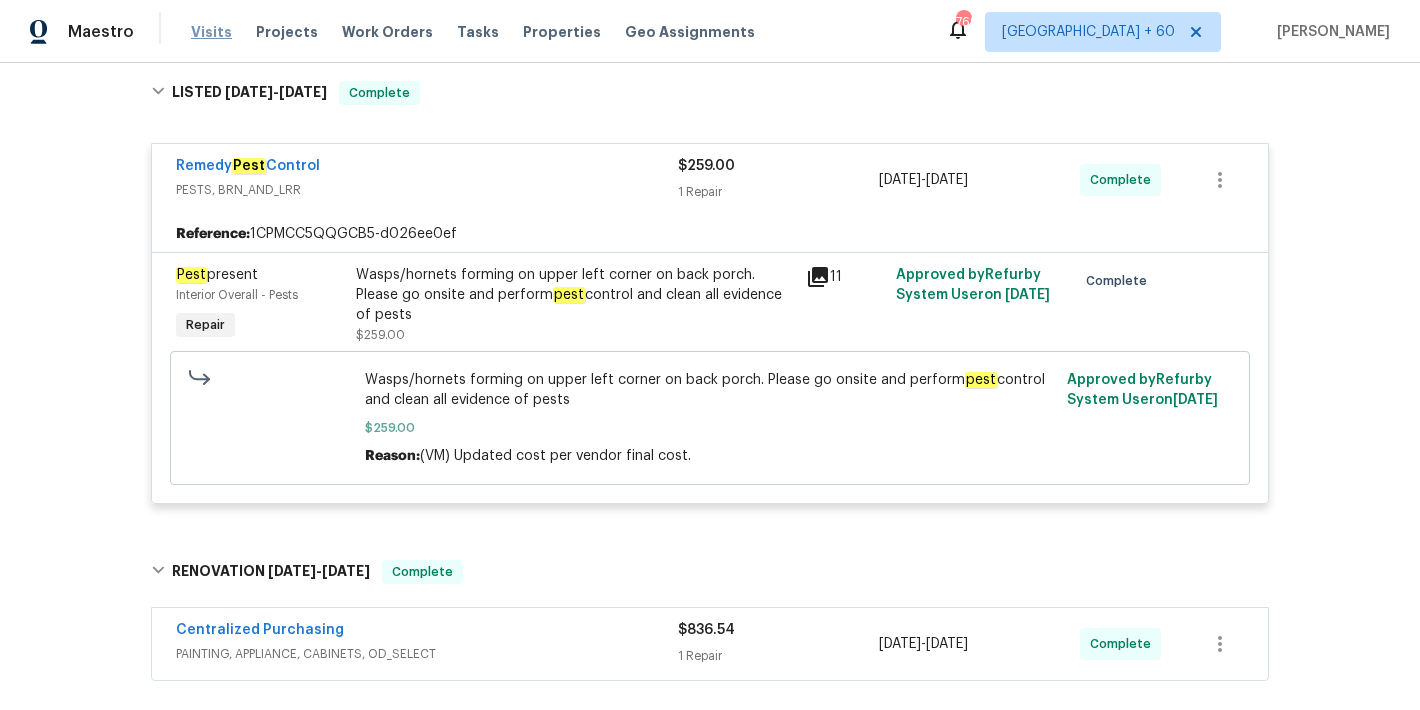 click on "Visits" at bounding box center [211, 32] 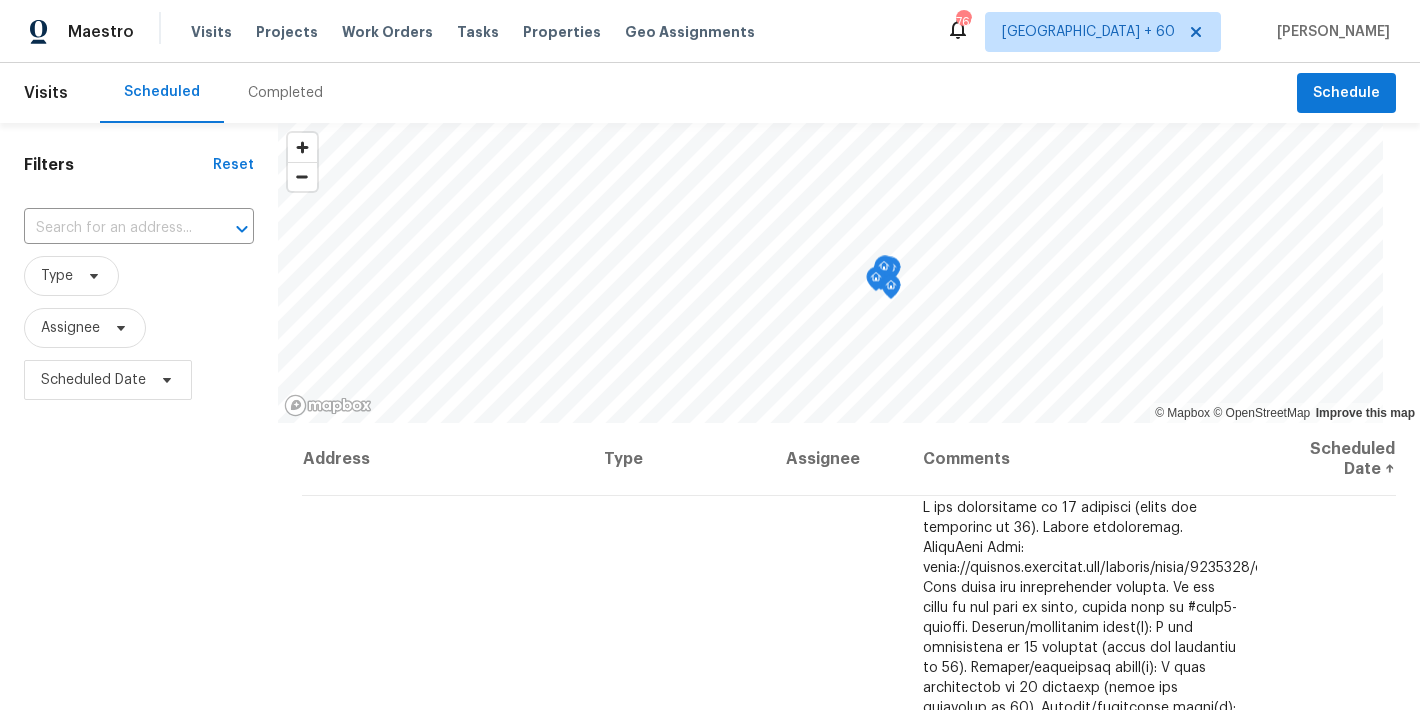 click on "Completed" at bounding box center [285, 93] 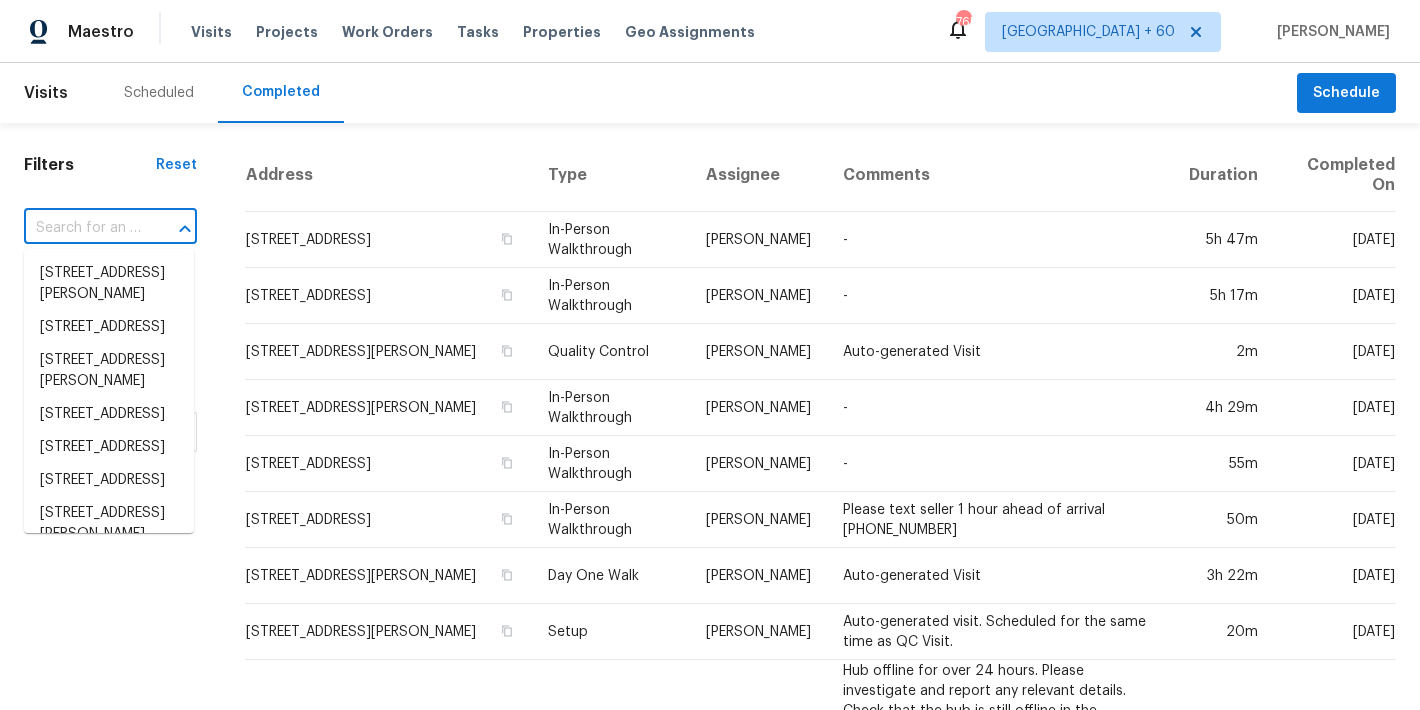 click at bounding box center [82, 228] 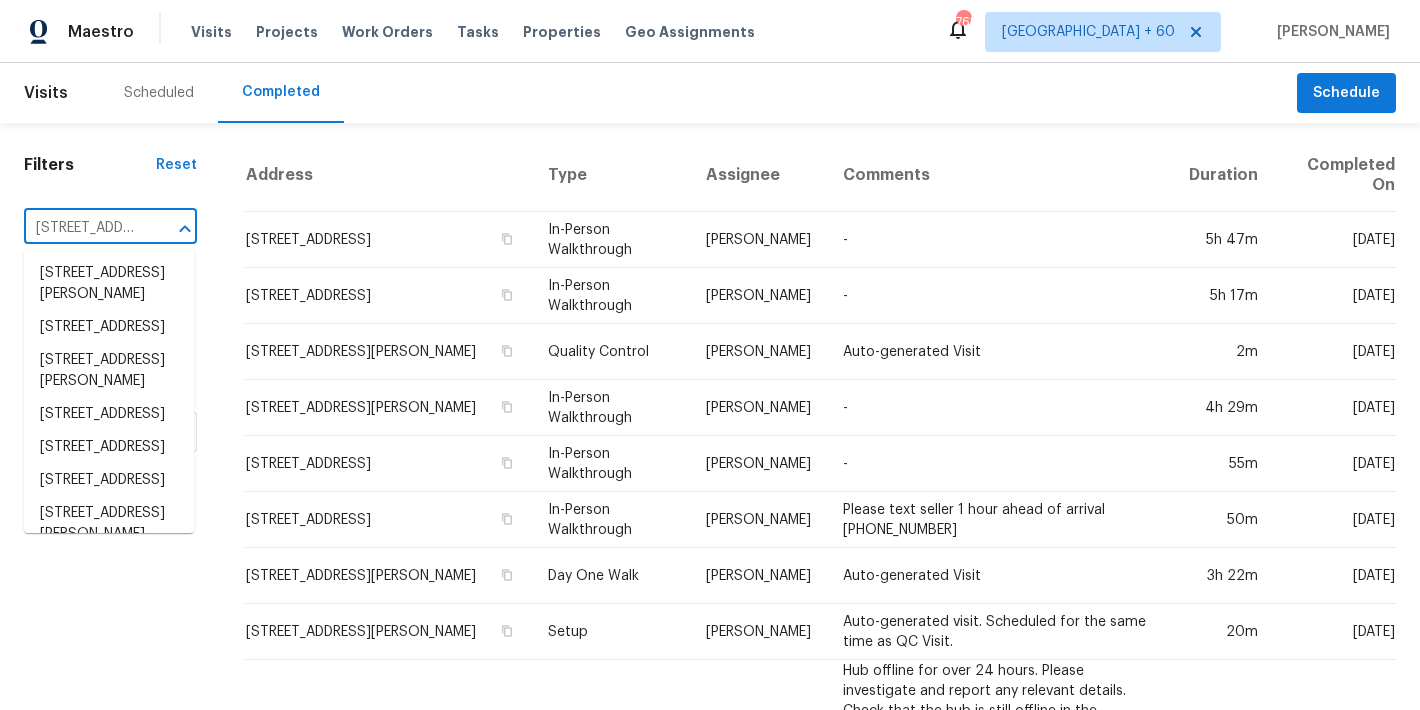 scroll, scrollTop: 0, scrollLeft: 164, axis: horizontal 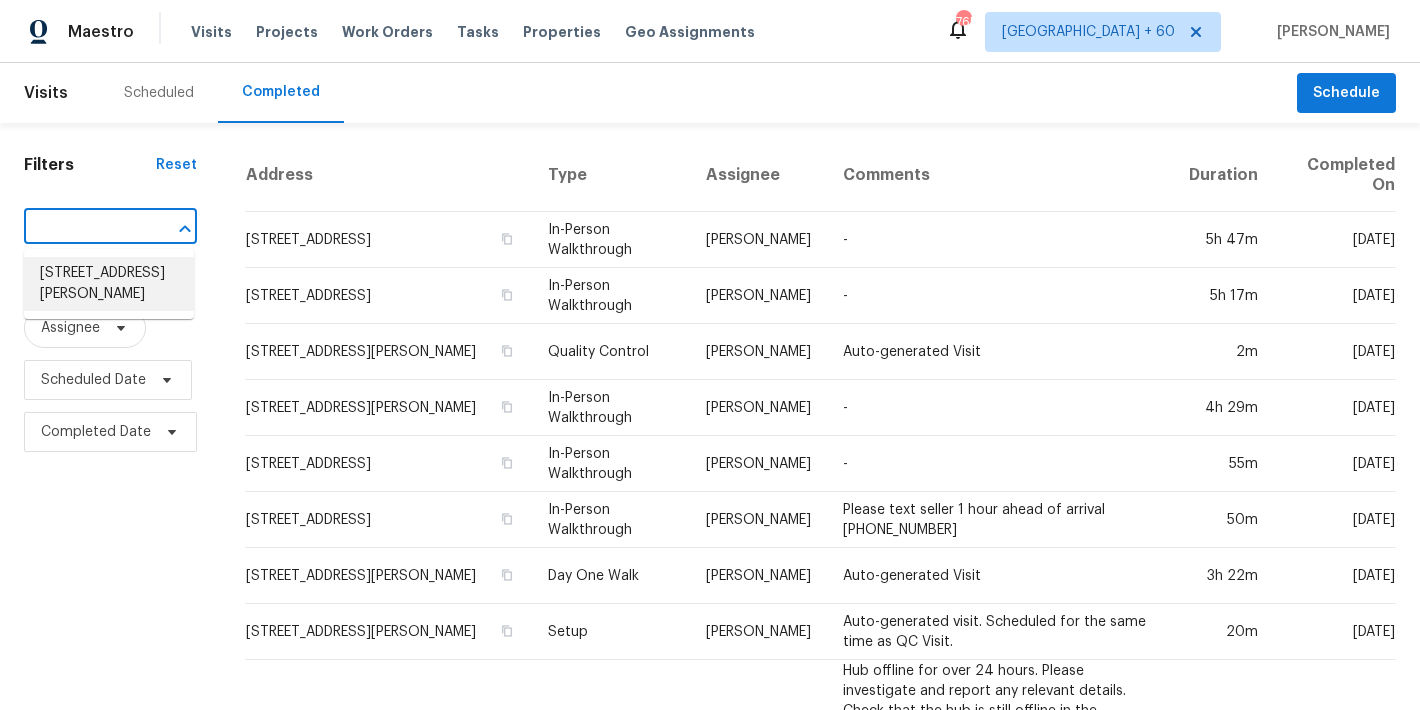 click on "[STREET_ADDRESS][PERSON_NAME]" at bounding box center (109, 284) 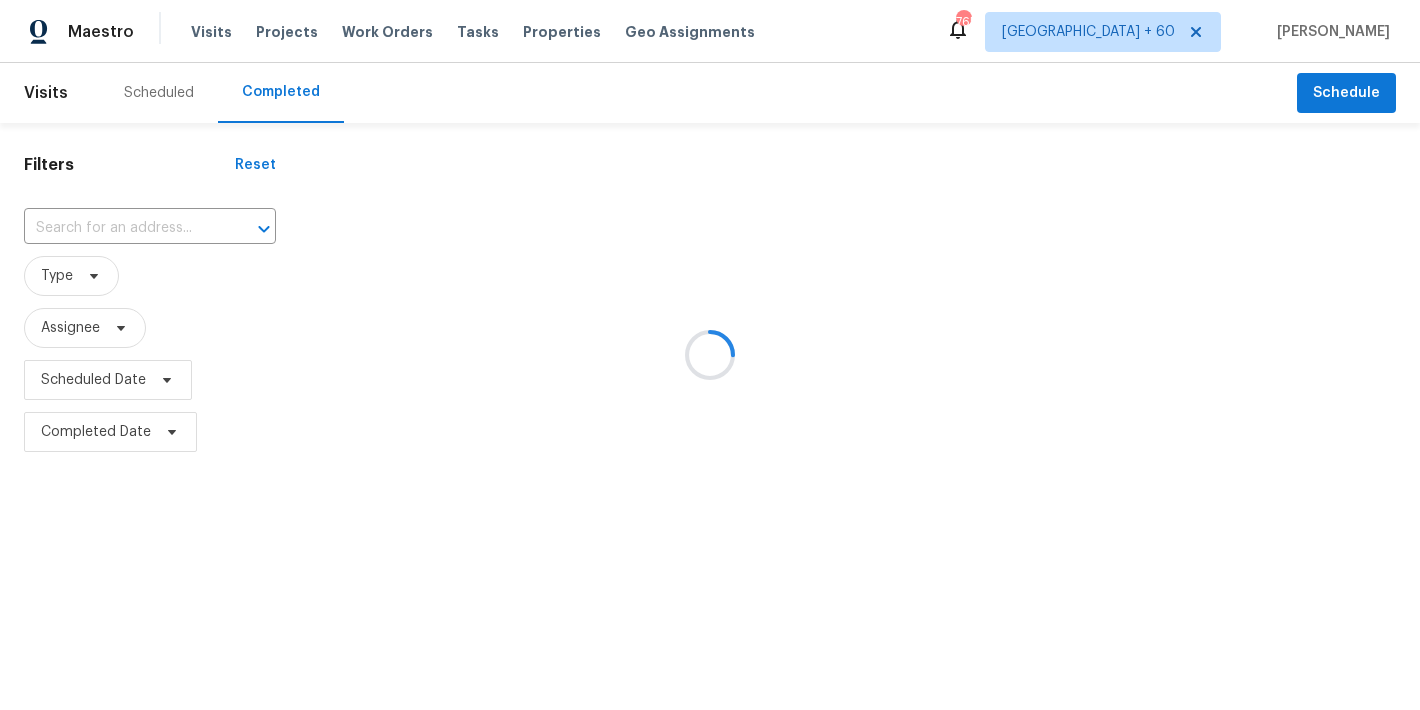 type on "[STREET_ADDRESS][PERSON_NAME]" 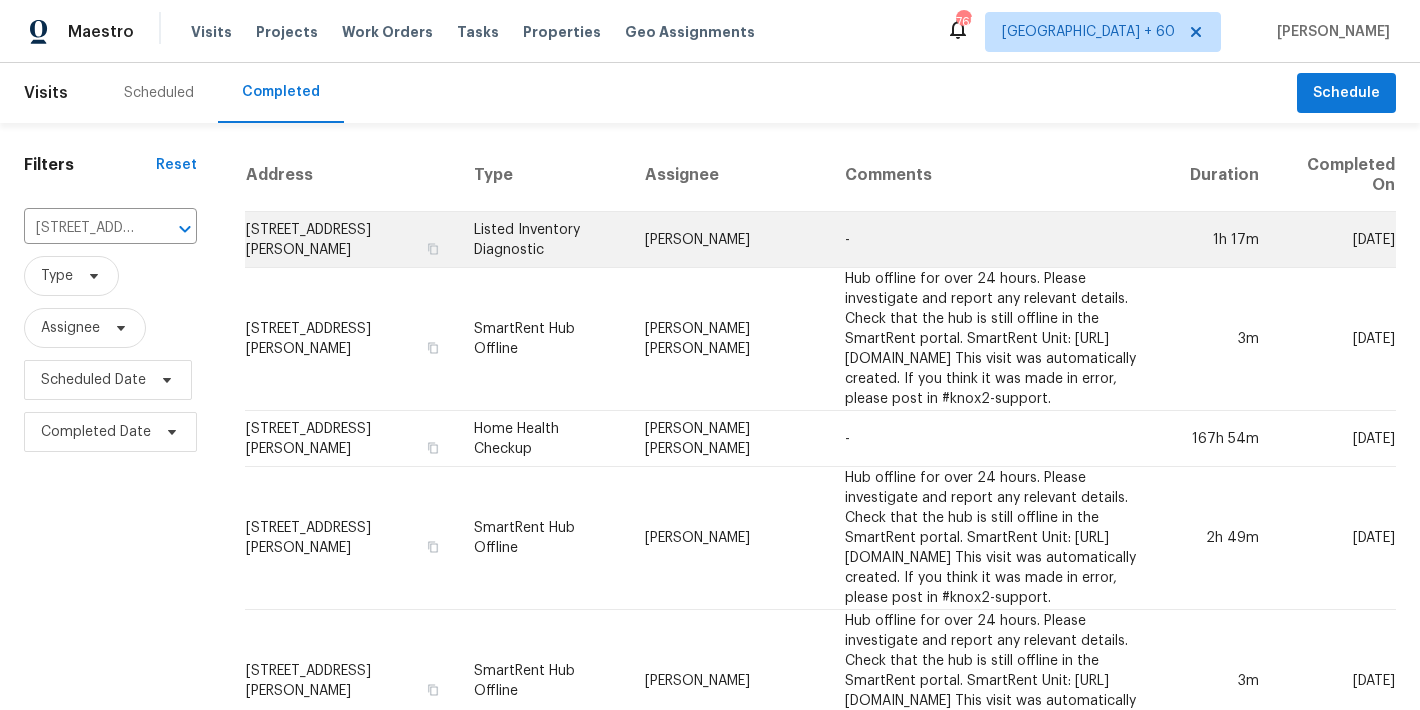 click on "[STREET_ADDRESS][PERSON_NAME]" at bounding box center [351, 240] 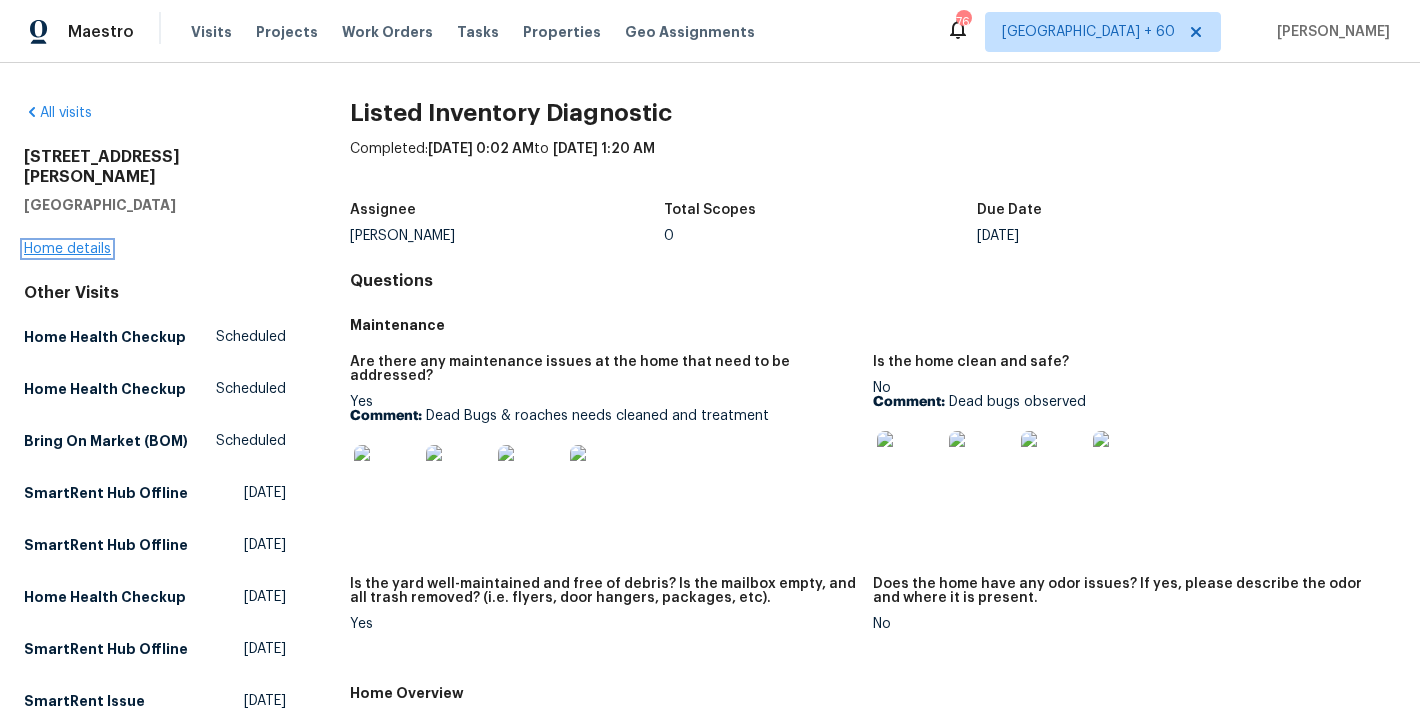 click on "Home details" at bounding box center (67, 249) 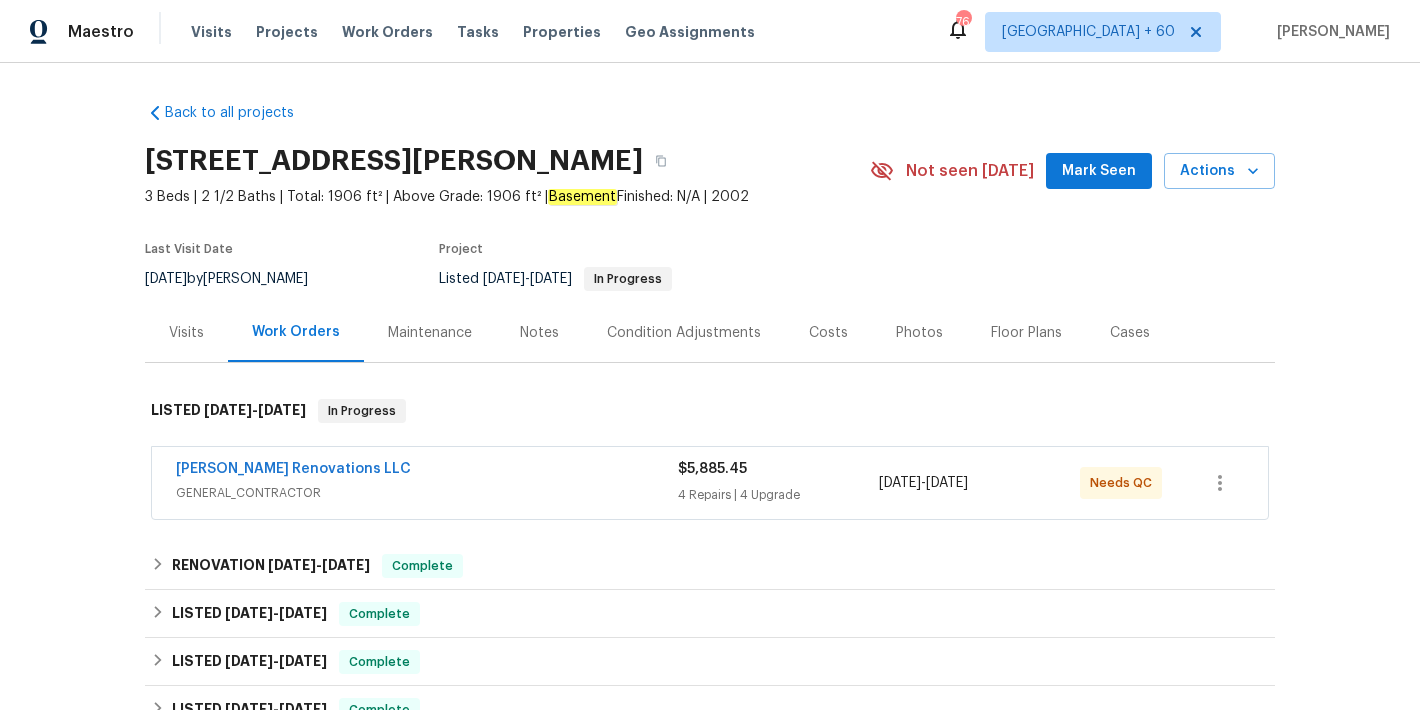 click on "Mark Seen" at bounding box center [1099, 171] 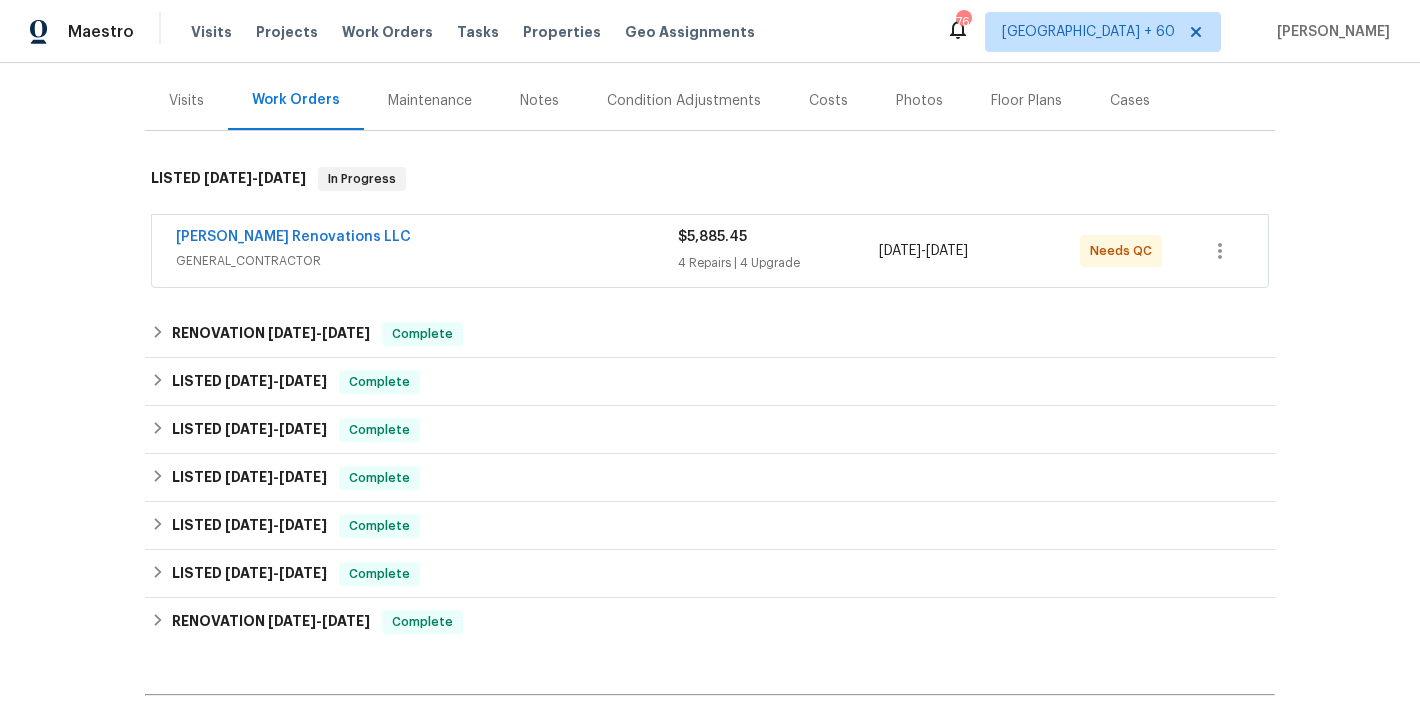 scroll, scrollTop: 234, scrollLeft: 0, axis: vertical 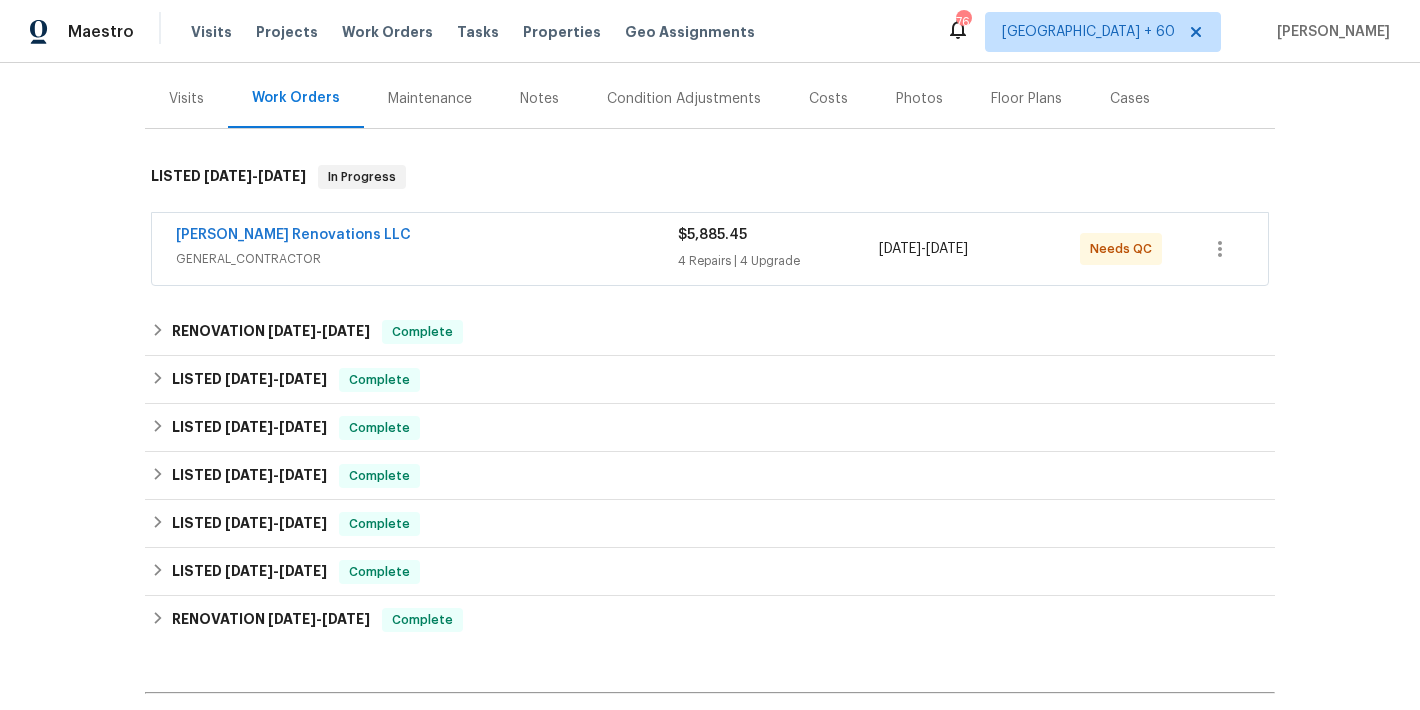 click on "GENERAL_CONTRACTOR" at bounding box center [427, 259] 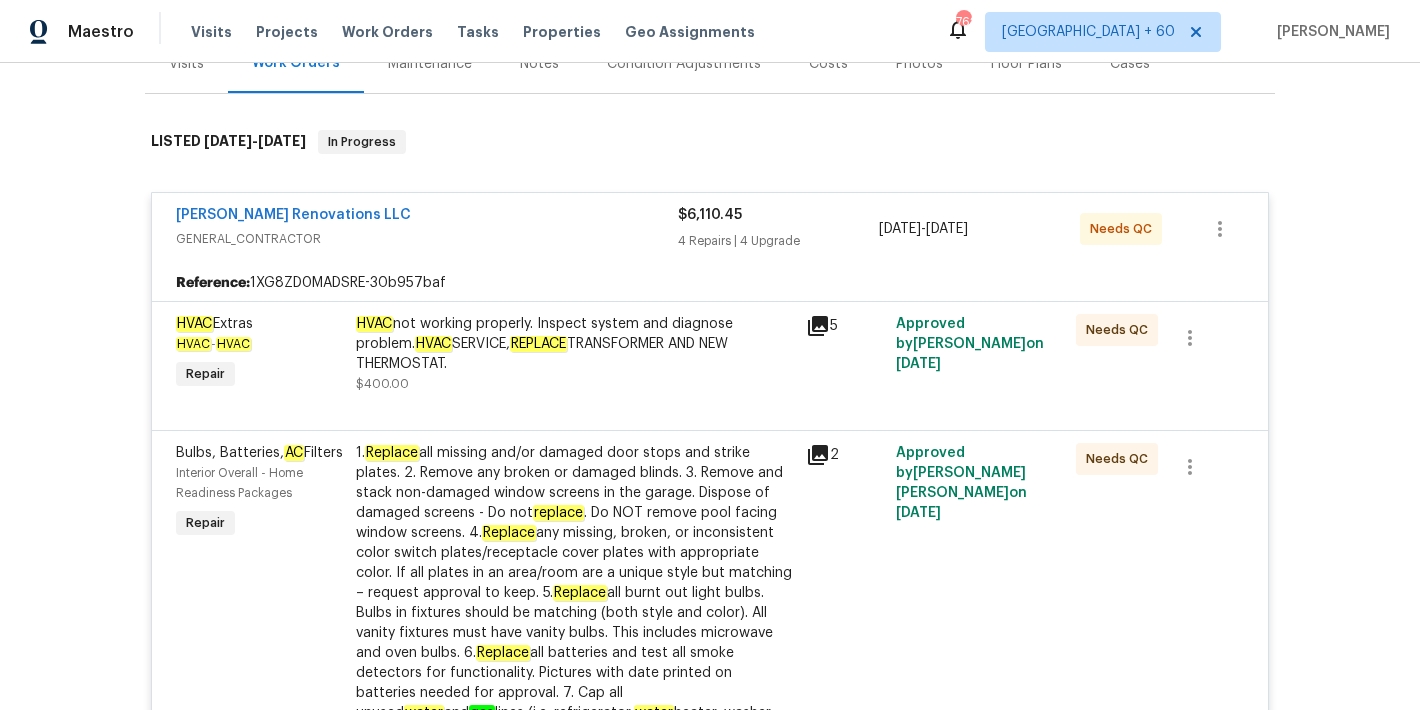 scroll, scrollTop: 252, scrollLeft: 0, axis: vertical 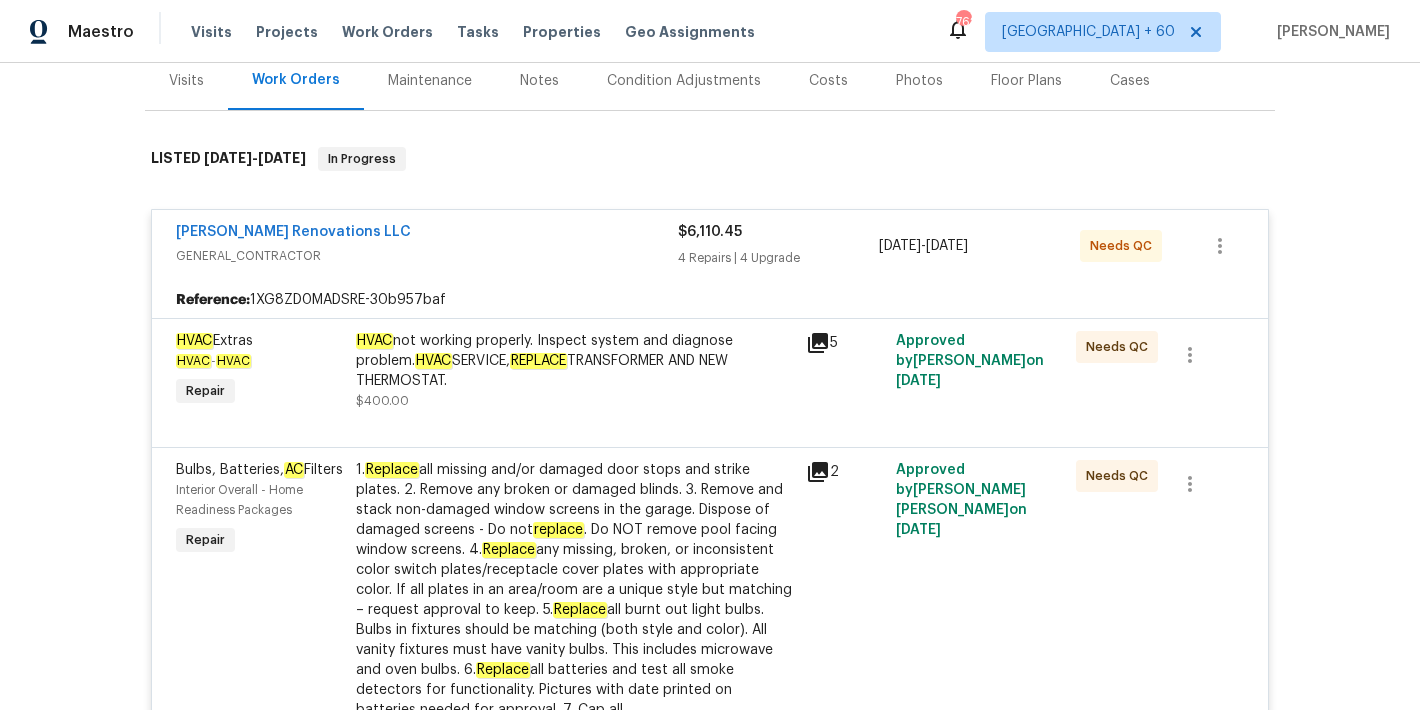 click on "Back to all projects [STREET_ADDRESS][PERSON_NAME] 3 Beds | 2 1/2 Baths | Total: 1906 ft² | Above Grade: 1906 ft² |  Basement  Finished: N/A | 2002 Seen [DATE] Actions Last Visit Date [DATE]  by  [PERSON_NAME]   Project Listed   [DATE]  -  [DATE] In Progress Visits Work Orders Maintenance Notes Condition Adjustments Costs Photos Floor Plans Cases LISTED   [DATE]  -  [DATE] In Progress [PERSON_NAME] Renovations LLC GENERAL_CONTRACTOR $6,110.45 4 Repairs | 4 Upgrade [DATE]  -  [DATE] Needs QC Reference:  1XG8ZD0MADSRE-30b957baf HVAC  Extras HVAC  -  HVAC Repair HVAC  not working properly. Inspect system and diagnose problem.   HVAC  SERVICE,  REPLACE  TRANSFORMER AND NEW THERMOSTAT. $400.00   5 Approved by  [PERSON_NAME]  on   [DATE] Needs QC Bulbs, Batteries,  AC  Filters Interior Overall - Home Readiness Packages Repair 1.  Replace replace . Do NOT remove pool facing window screens.  4.  Replace Replace Replace water  and  gas  lines (i.e. refrigerator,  water gas HVAC  air filters" at bounding box center (710, 386) 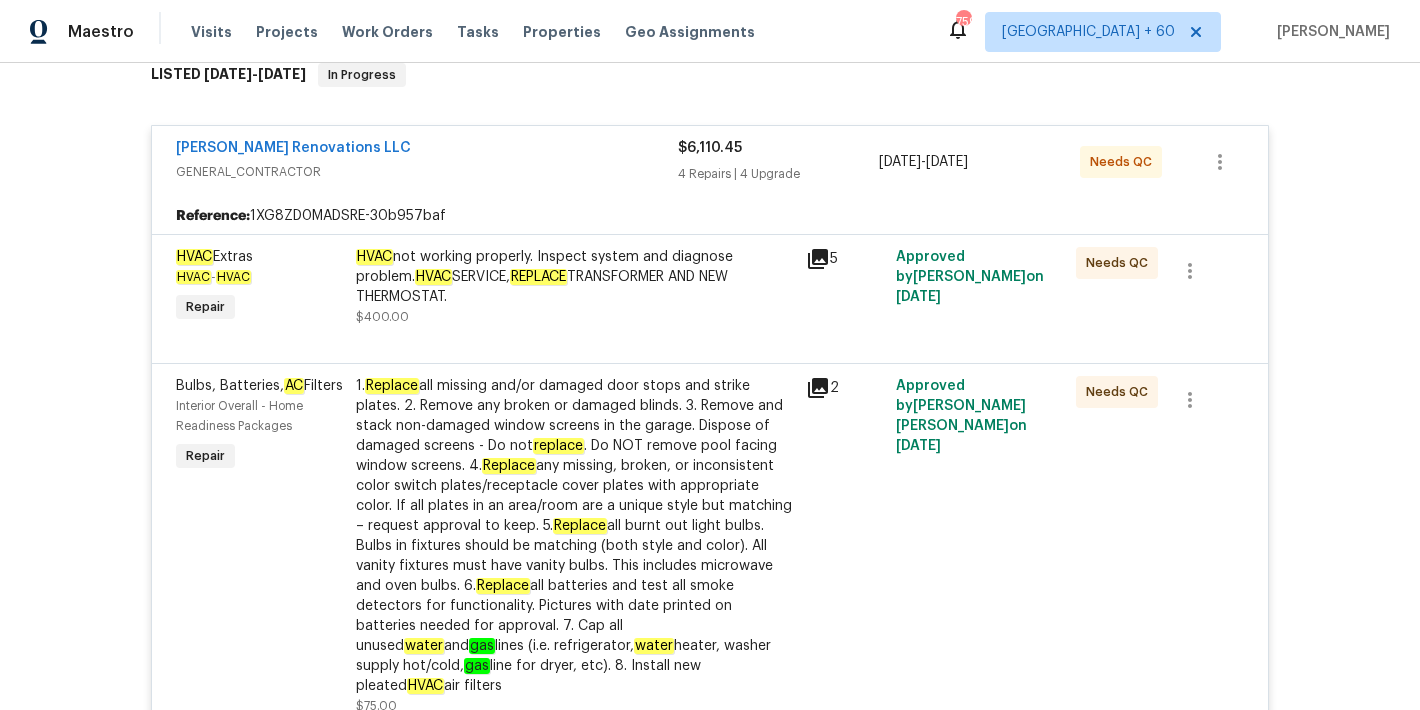 scroll, scrollTop: 139, scrollLeft: 0, axis: vertical 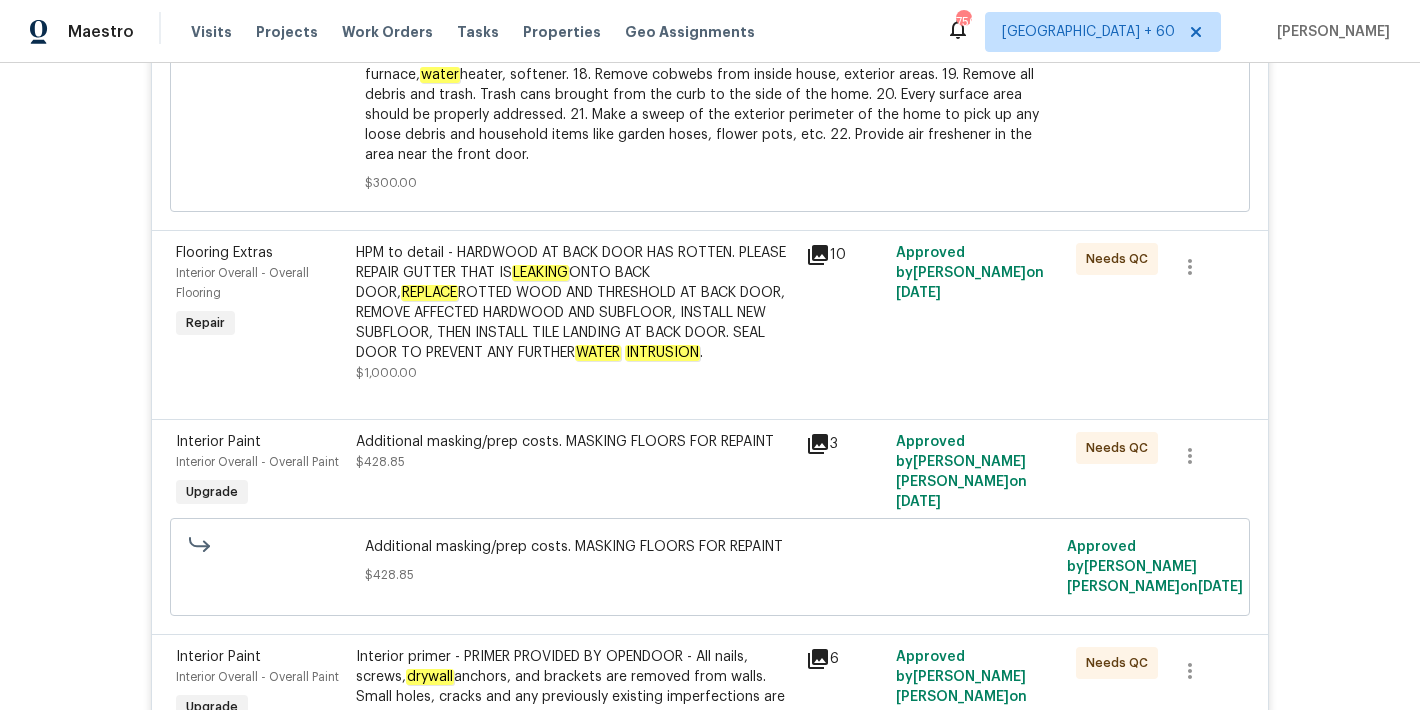 click on "HPM to detail - HARDWOOD AT BACK DOOR HAS ROTTEN. PLEASE REPAIR GUTTER THAT IS  LEAKING  ONTO BACK DOOR,  REPLACE  ROTTED WOOD AND THRESHOLD AT BACK DOOR, REMOVE AFFECTED HARDWOOD AND SUBFLOOR, INSTALL NEW SUBFLOOR, THEN INSTALL TILE LANDING AT BACK DOOR. SEAL DOOR TO PREVENT ANY FURTHER  WATER   INTRUSION ." at bounding box center [575, 303] 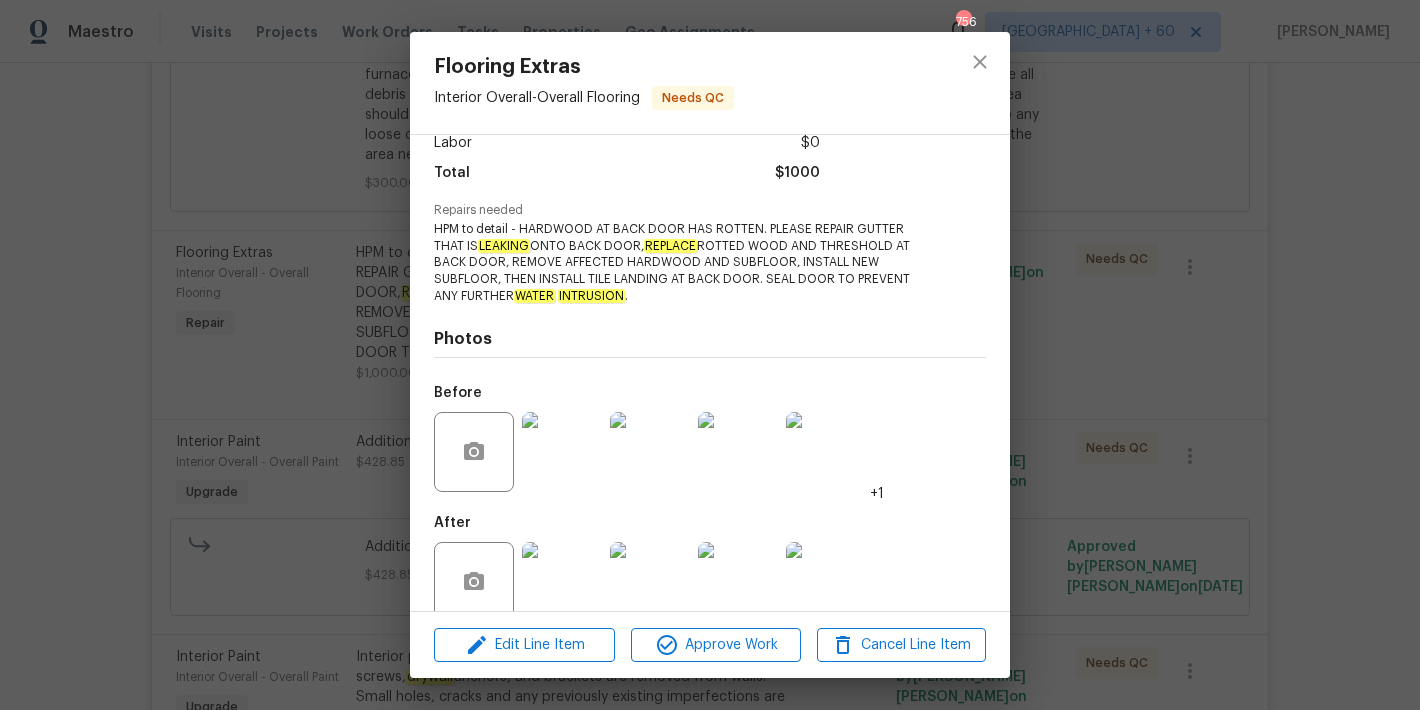 scroll, scrollTop: 178, scrollLeft: 0, axis: vertical 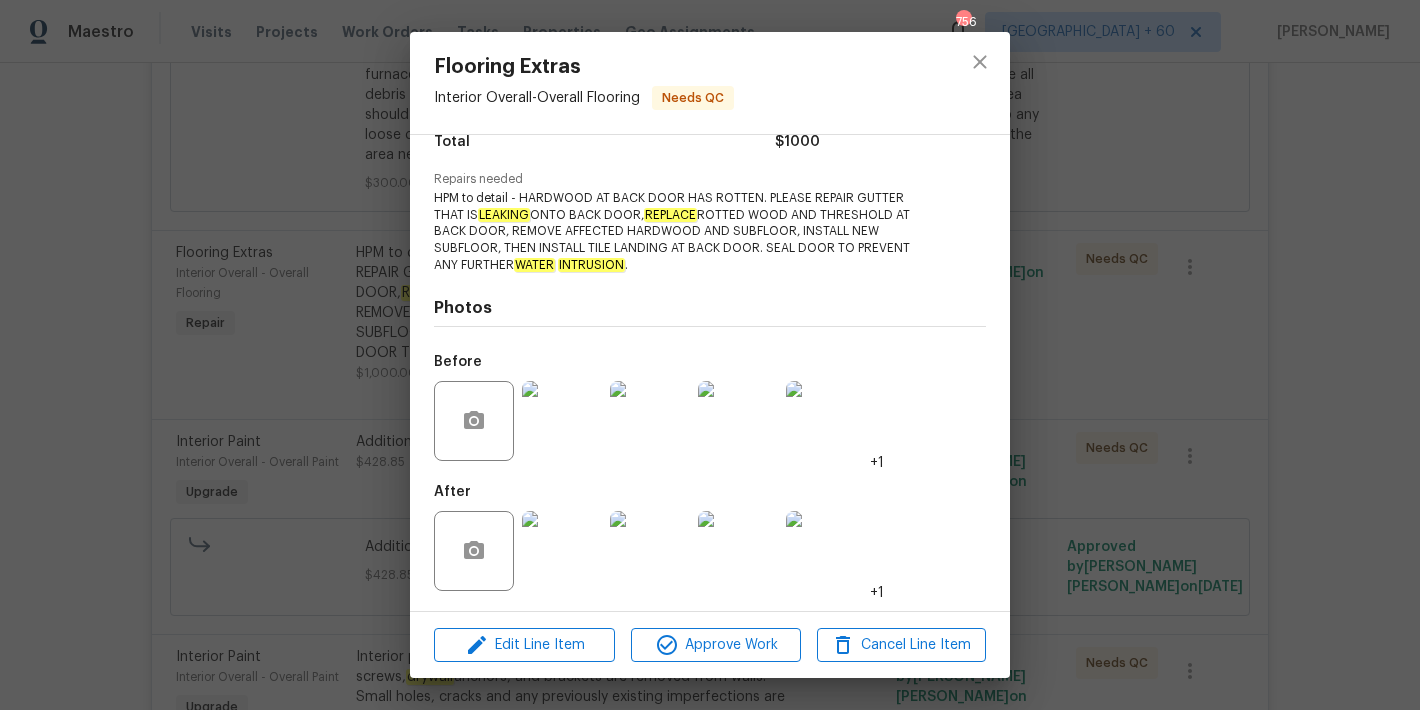 click at bounding box center (562, 421) 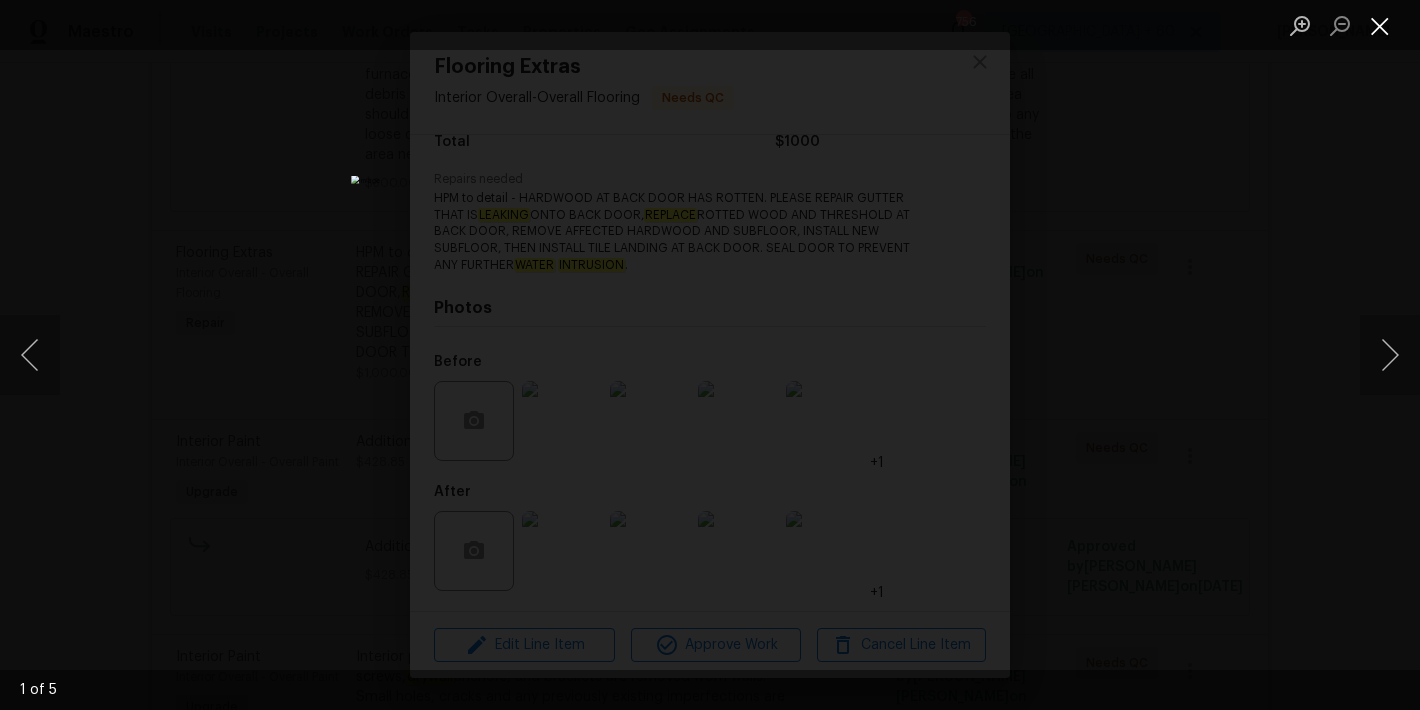 click at bounding box center (1380, 25) 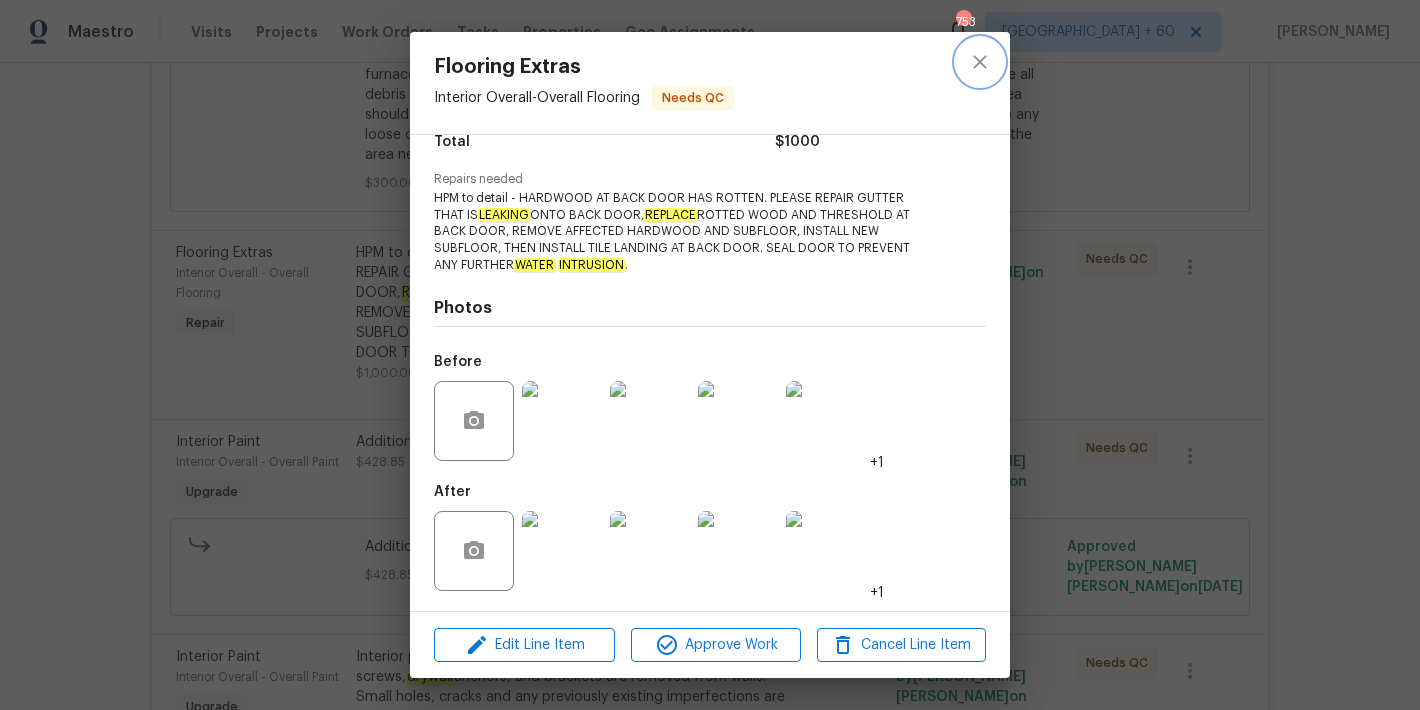click 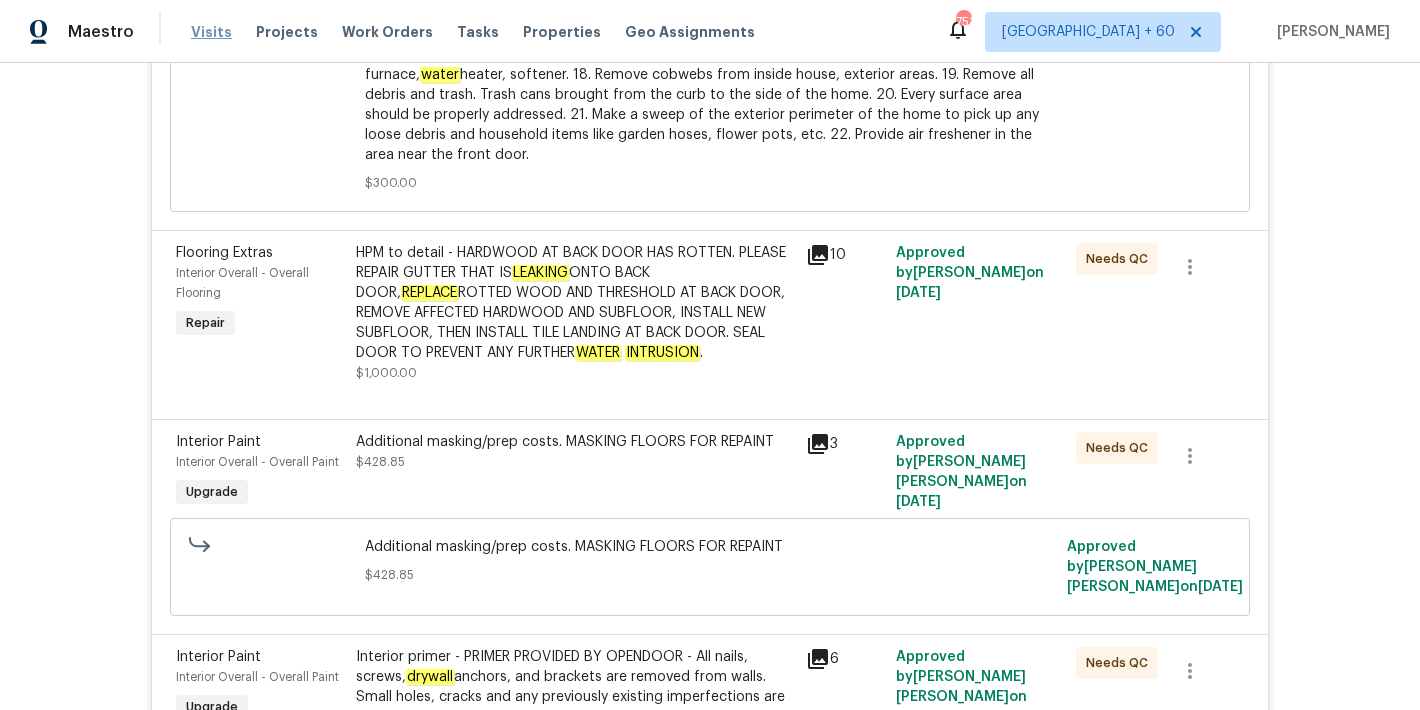 click on "Visits" at bounding box center [211, 32] 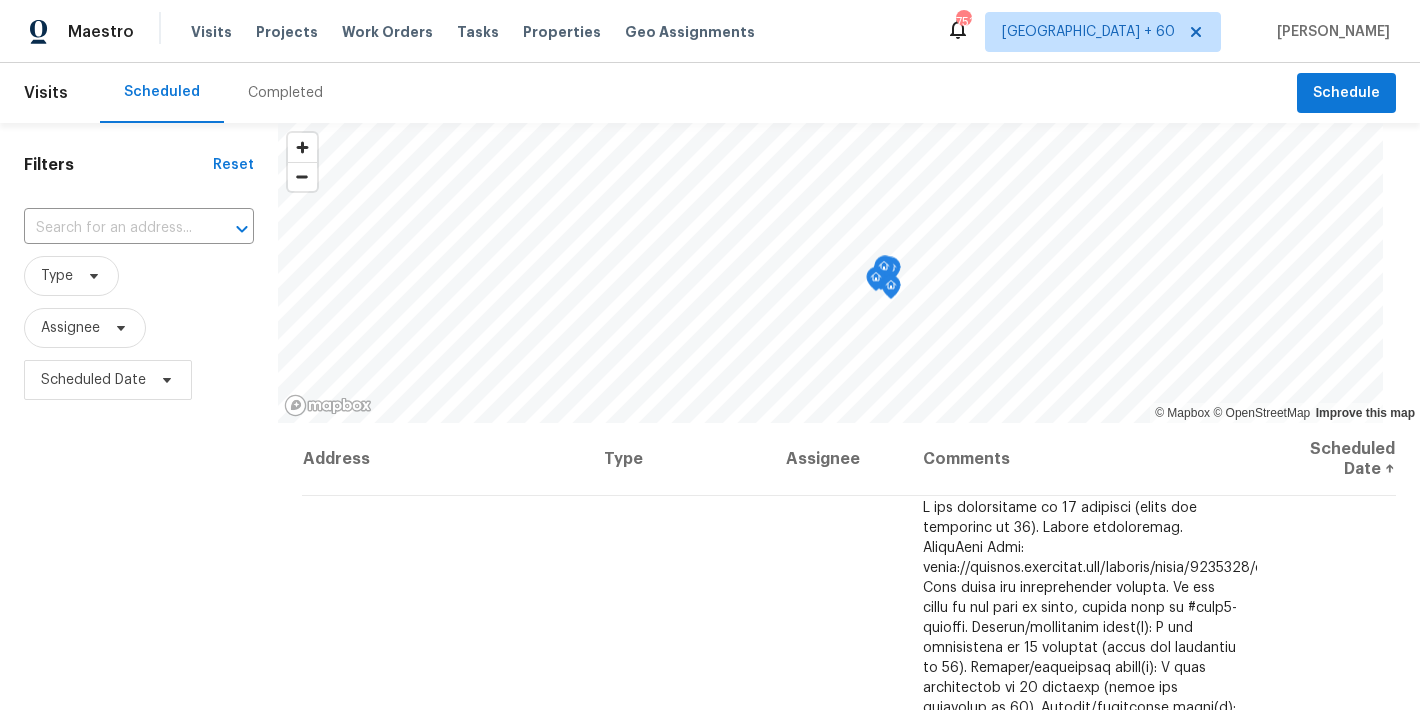 click on "Completed" at bounding box center [285, 93] 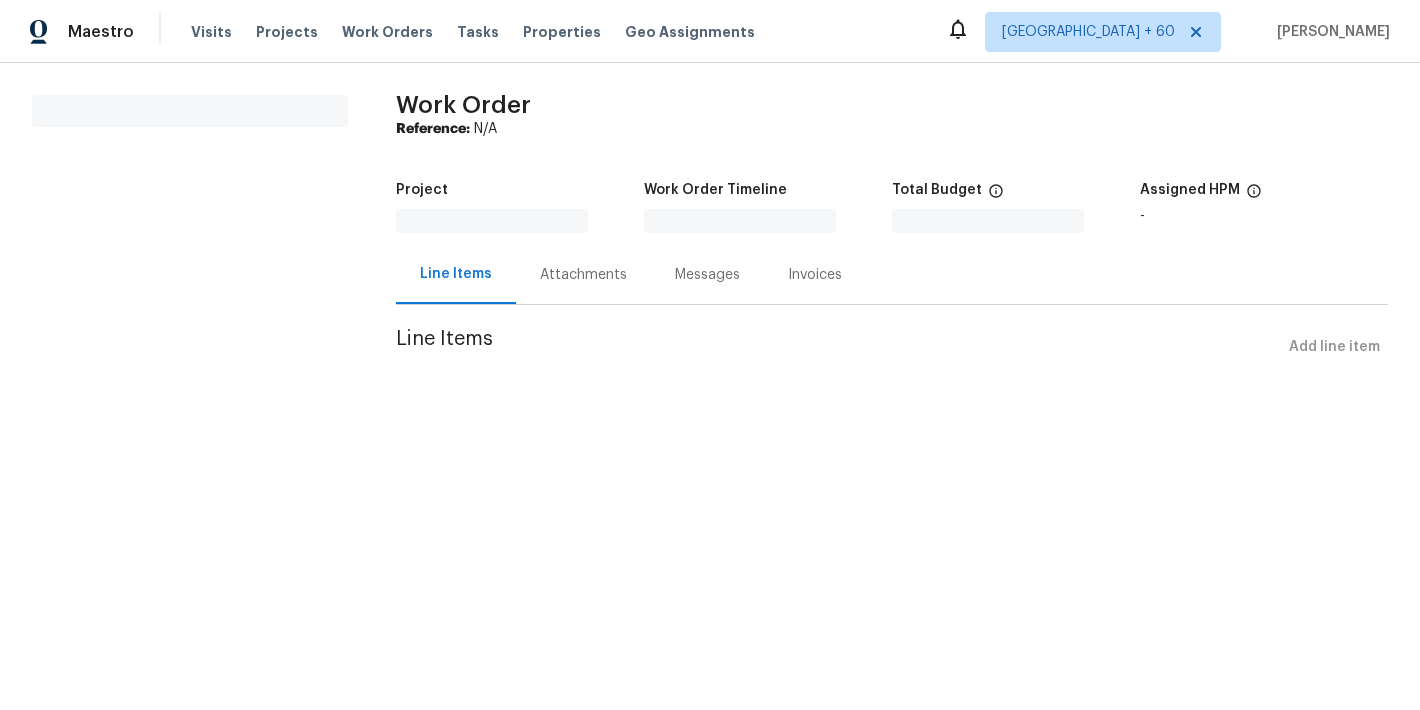 scroll, scrollTop: 0, scrollLeft: 0, axis: both 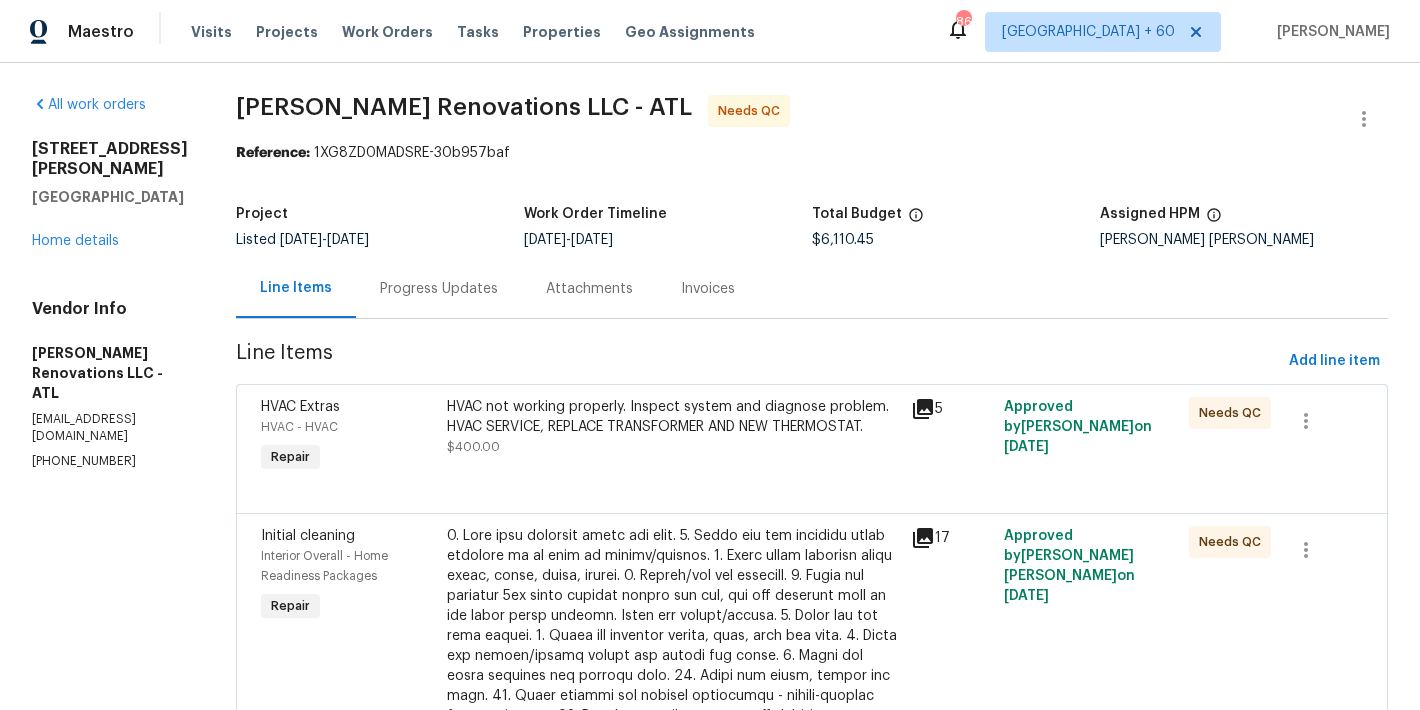 click on "Progress Updates" at bounding box center [439, 289] 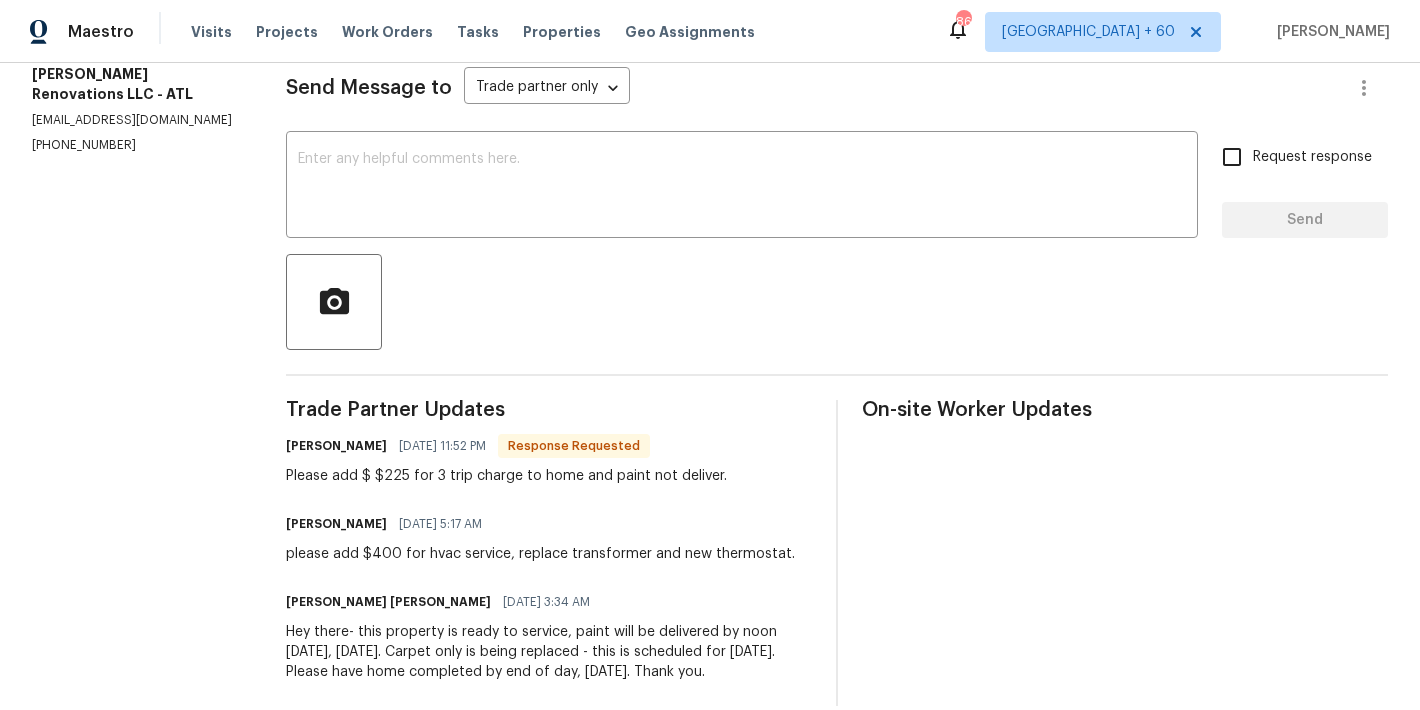 scroll, scrollTop: 342, scrollLeft: 0, axis: vertical 